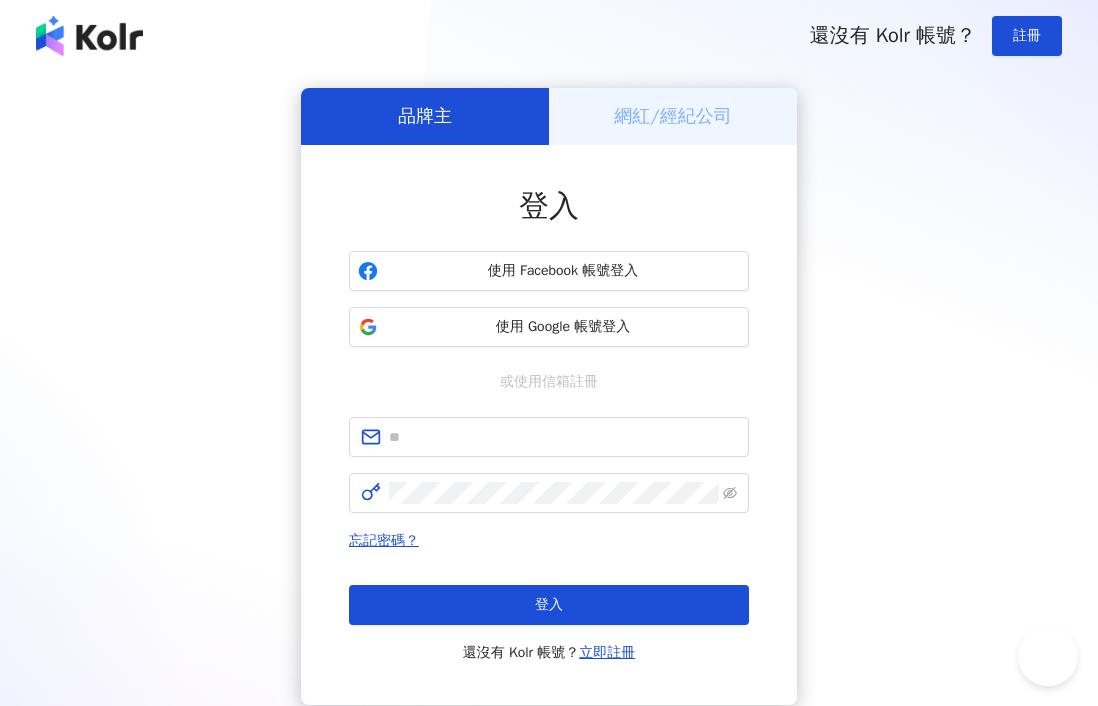 scroll, scrollTop: 0, scrollLeft: 0, axis: both 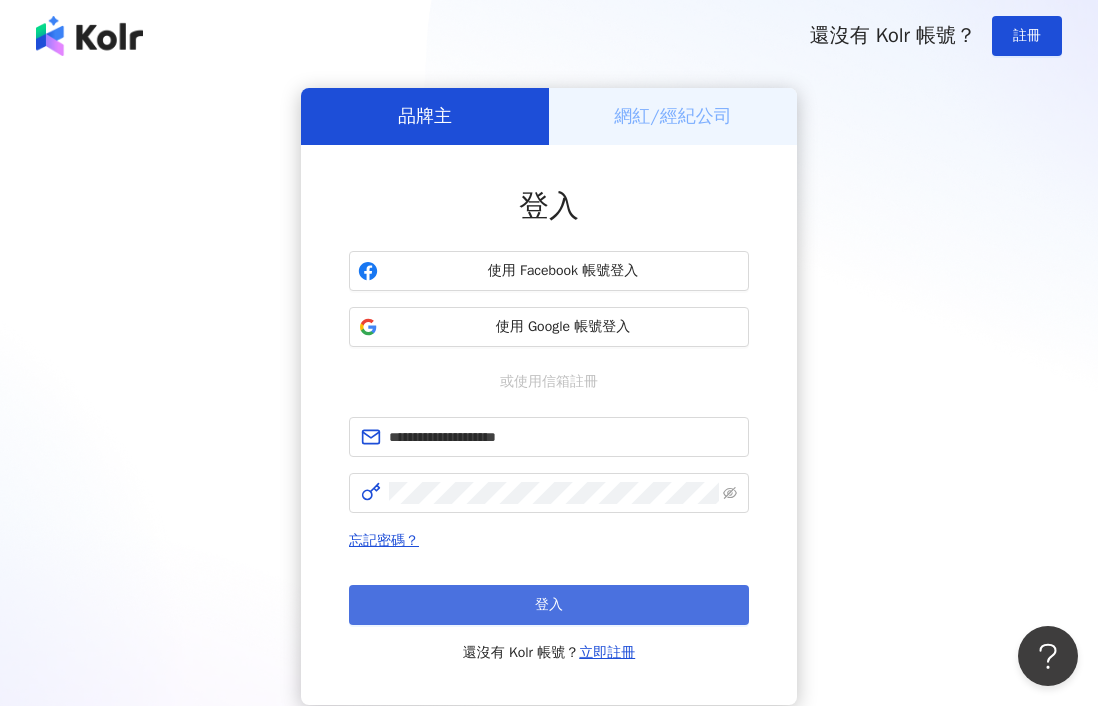 click on "登入" at bounding box center [549, 605] 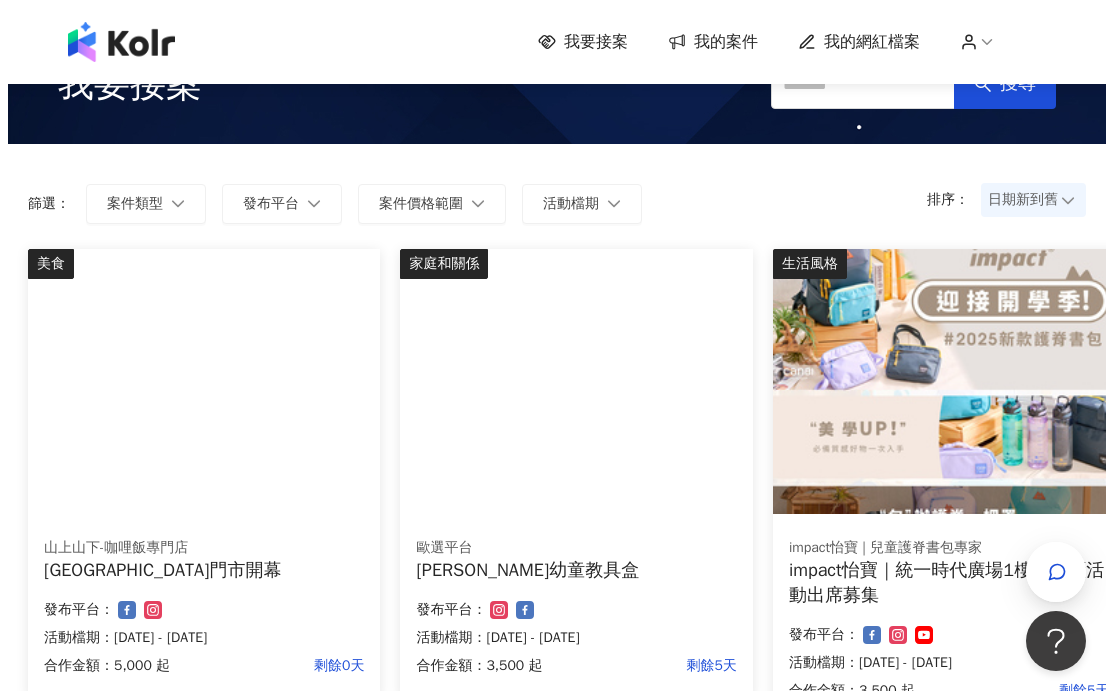 scroll, scrollTop: 100, scrollLeft: 0, axis: vertical 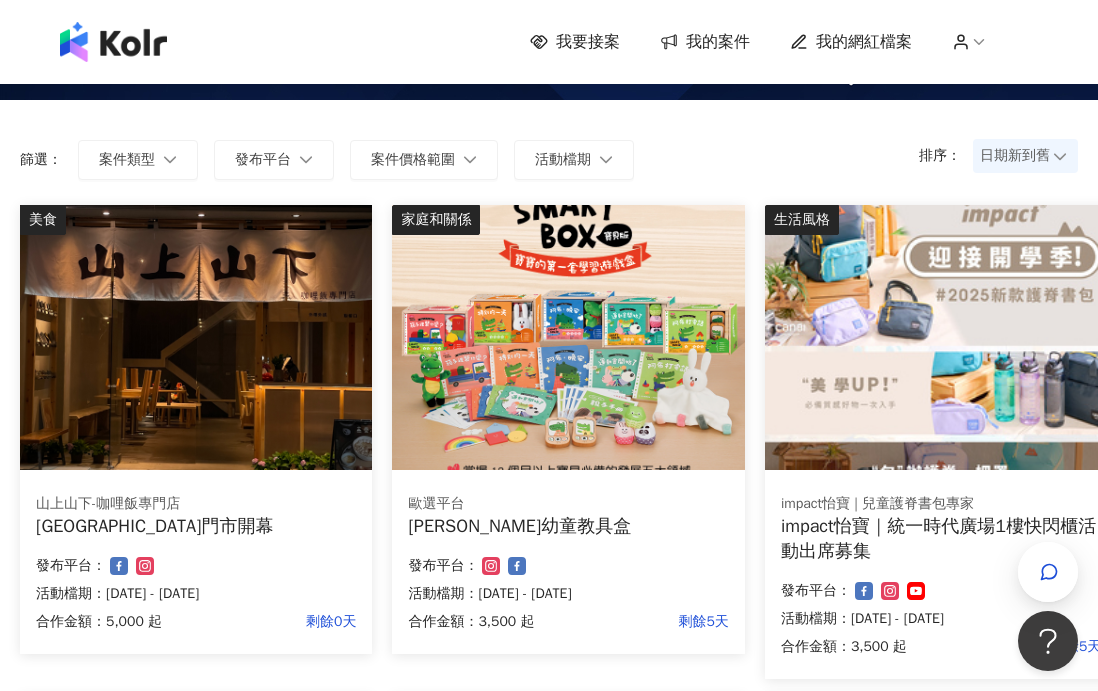click at bounding box center [196, 337] 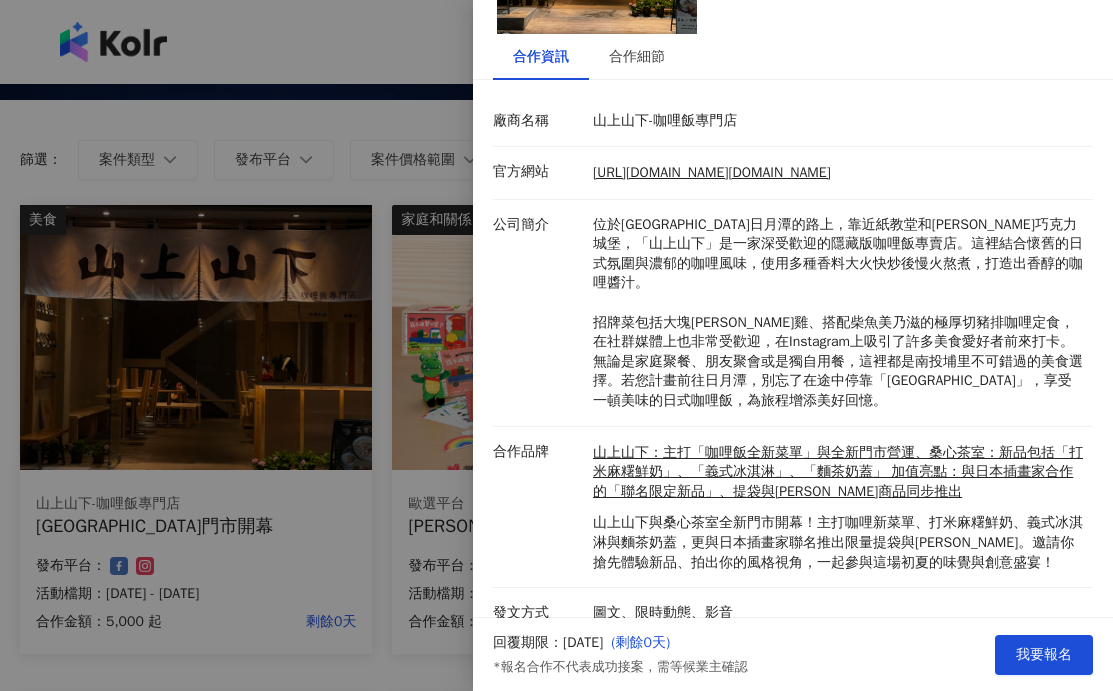 scroll, scrollTop: 191, scrollLeft: 0, axis: vertical 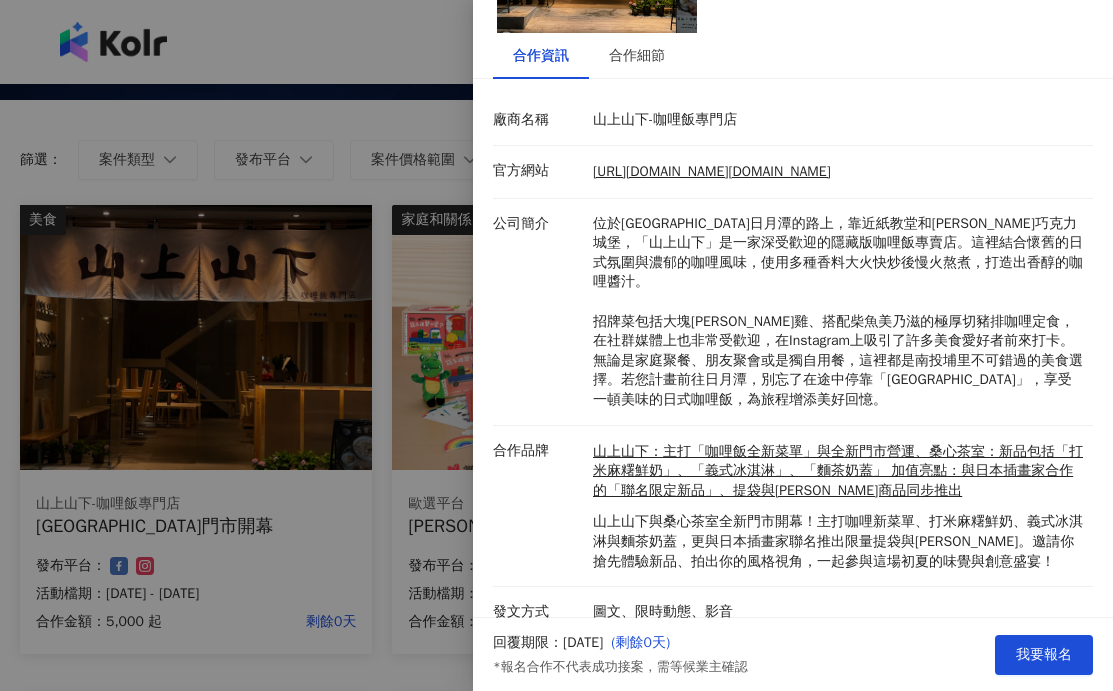click at bounding box center (556, 345) 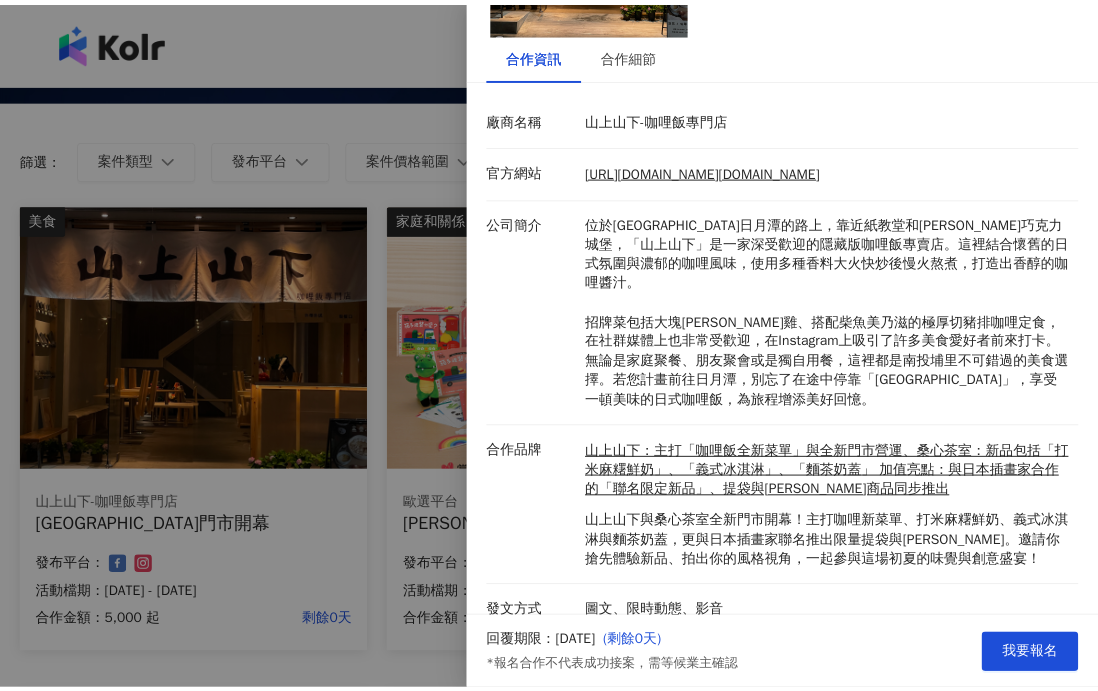 scroll, scrollTop: 0, scrollLeft: 0, axis: both 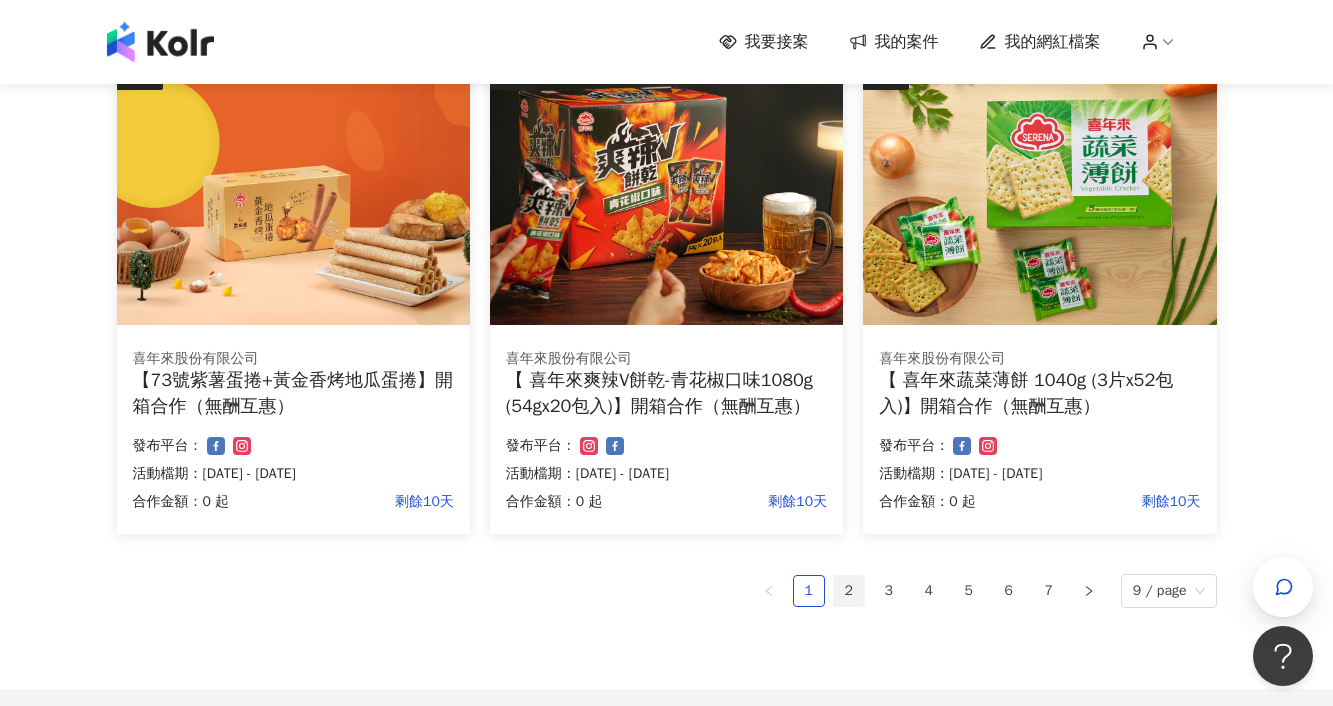click on "2" at bounding box center (849, 591) 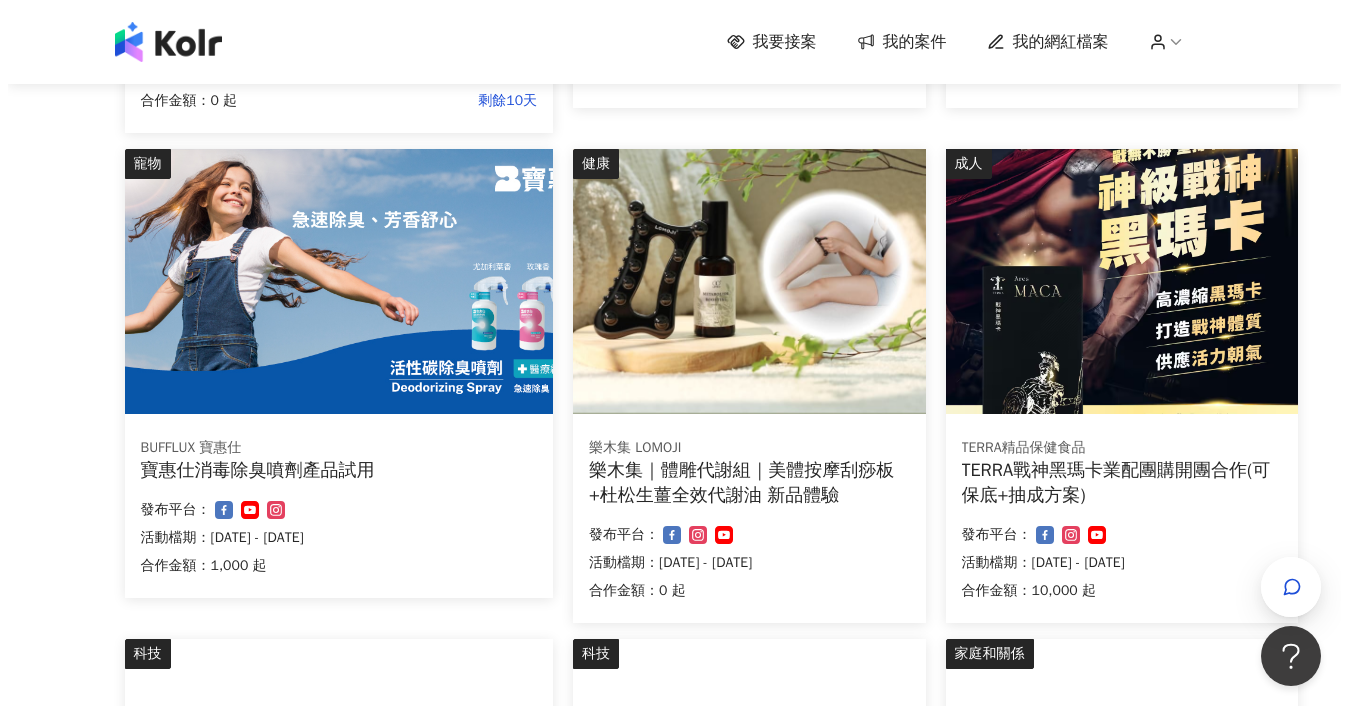 scroll, scrollTop: 600, scrollLeft: 0, axis: vertical 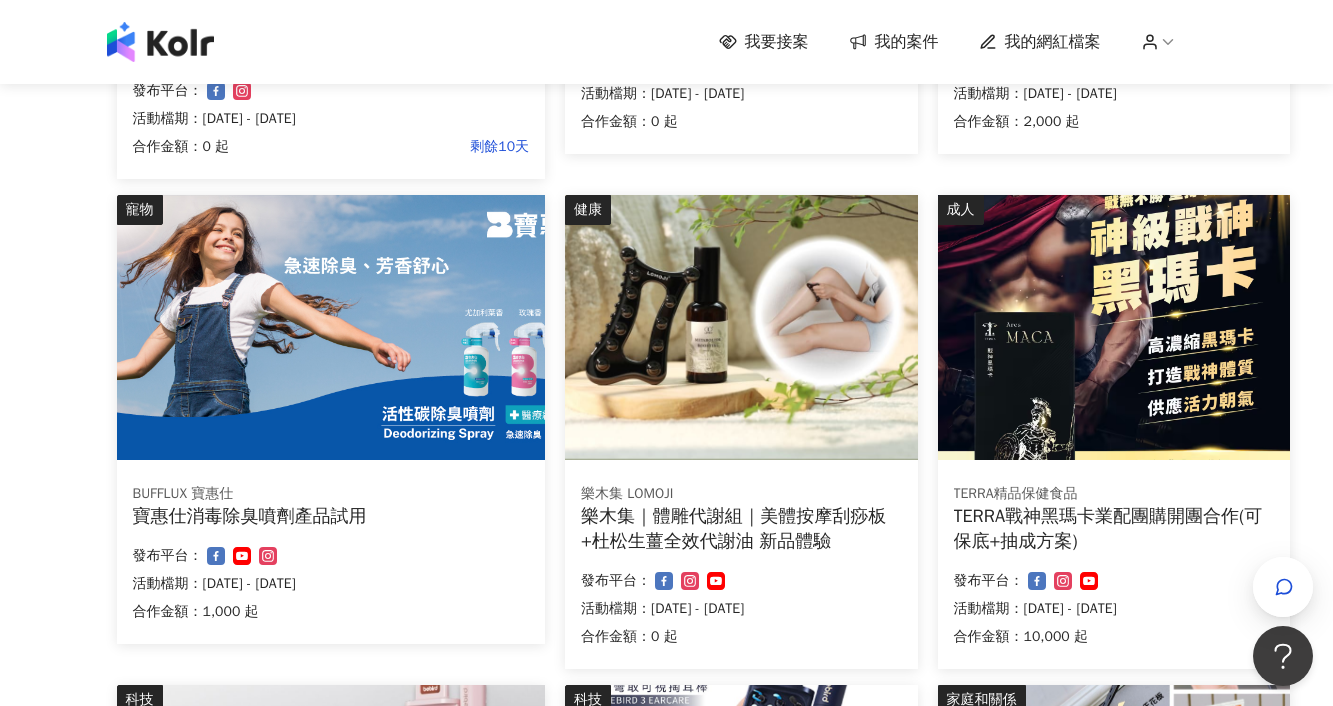 click on "TERRA戰神黑瑪卡業配團購開團合作(可保底+抽成方案)" at bounding box center (1114, 529) 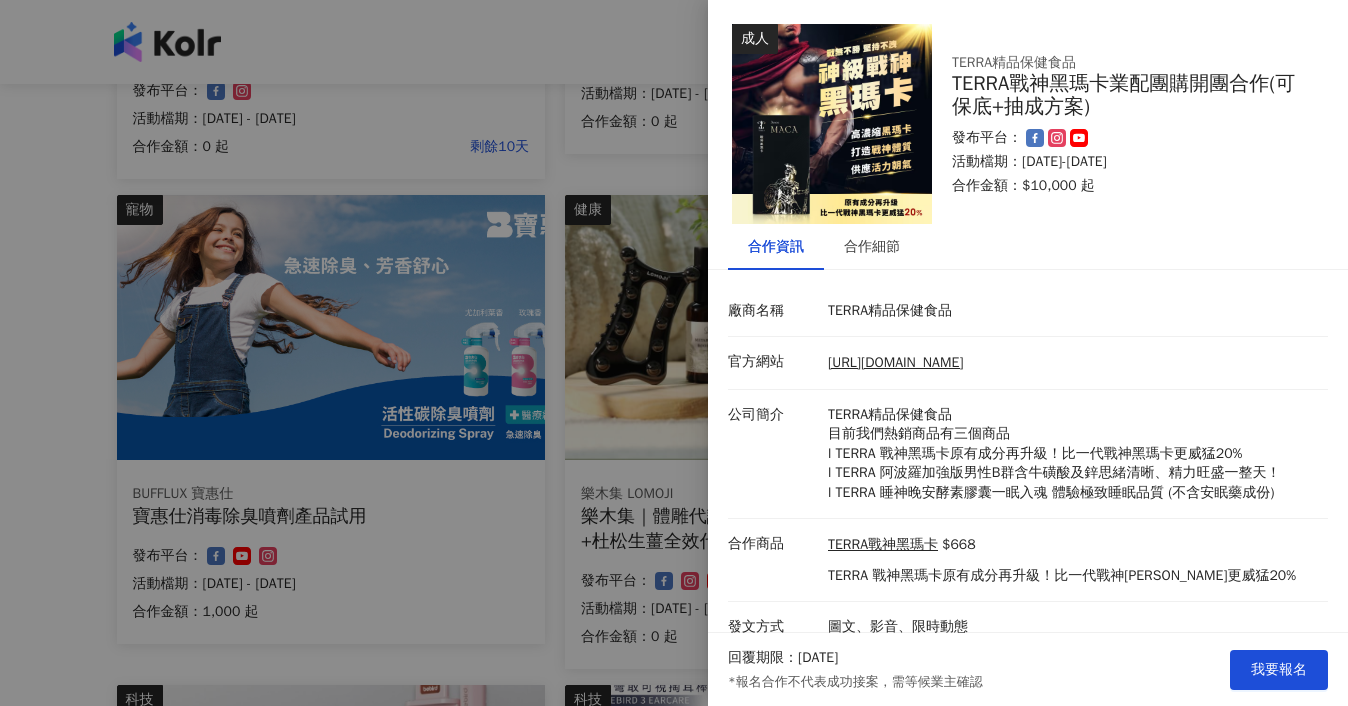scroll, scrollTop: 19, scrollLeft: 0, axis: vertical 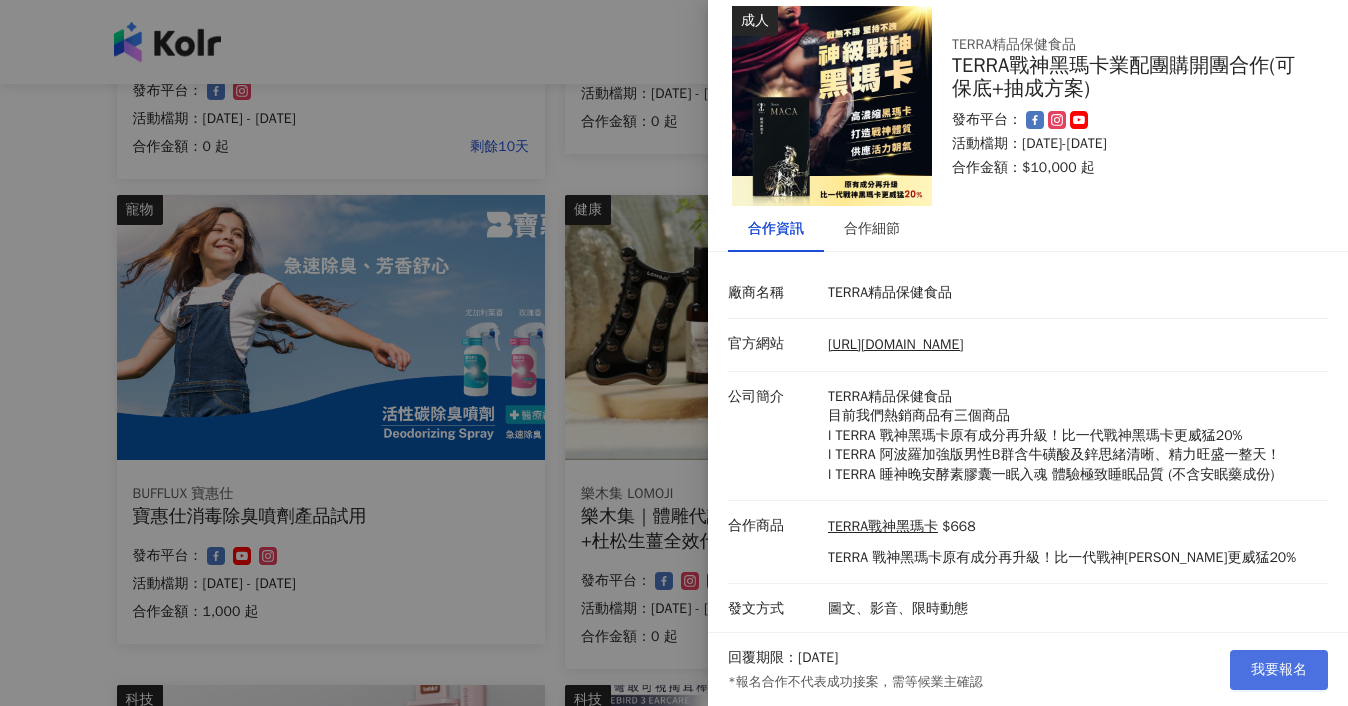 click on "我要報名" at bounding box center [1279, 670] 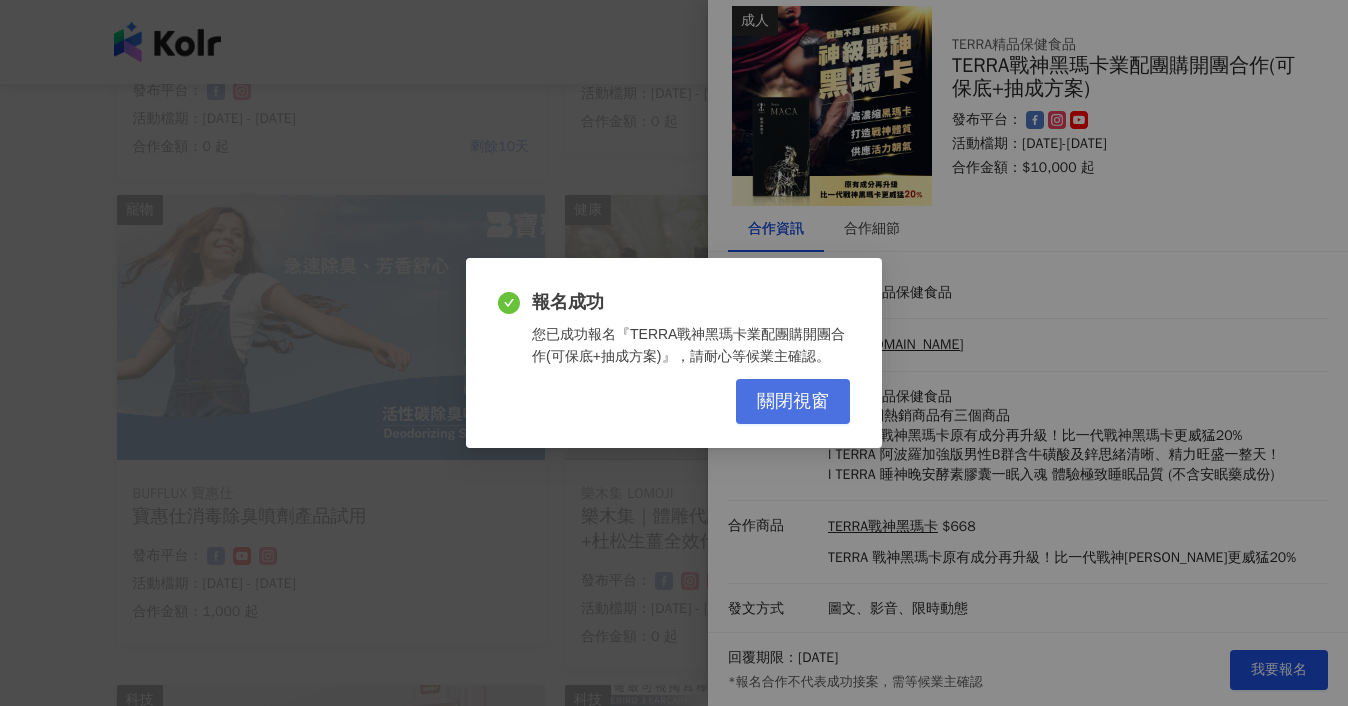 click on "關閉視窗" at bounding box center (793, 402) 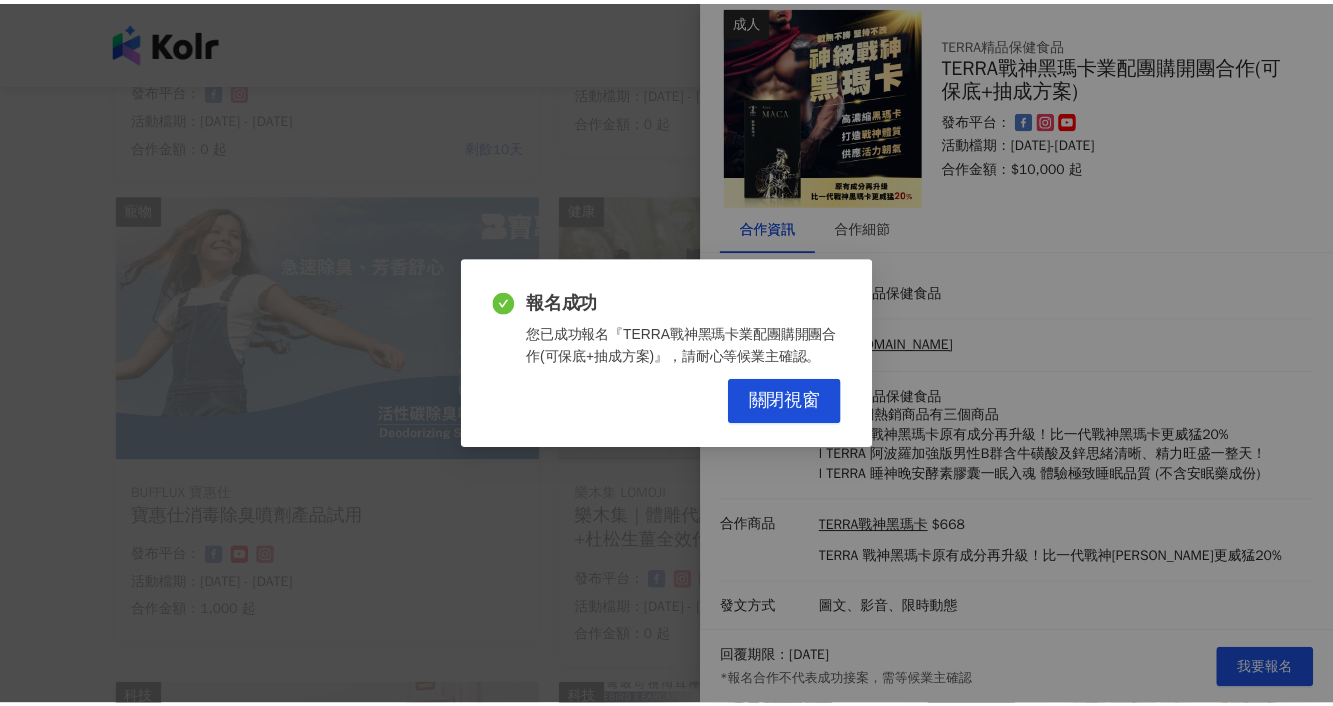 scroll, scrollTop: 0, scrollLeft: 0, axis: both 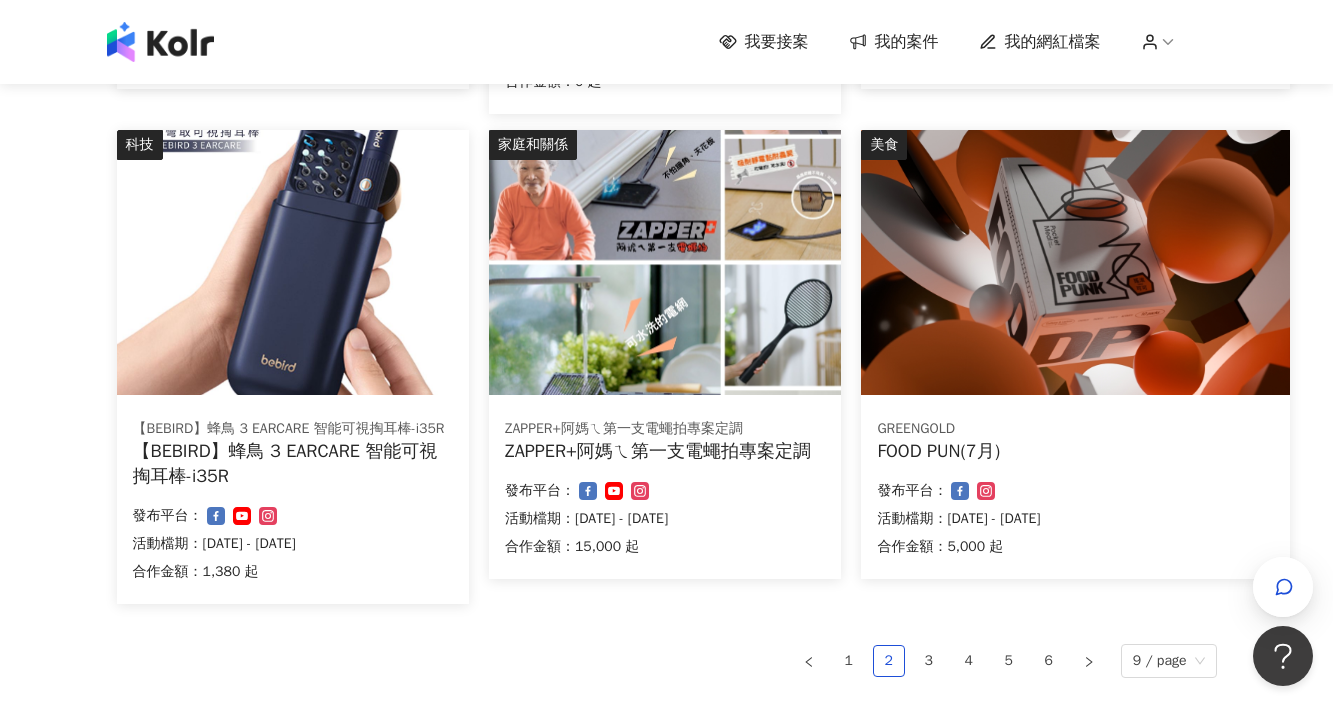 click on "ZAPPER+阿媽ㄟ第一支電蠅拍專案定調 ZAPPER+阿媽ㄟ第一支電蠅拍專案定調 合作金額： 15,000 起 發布平台： 活動檔期：[DATE] - [DATE]" at bounding box center (665, 491) 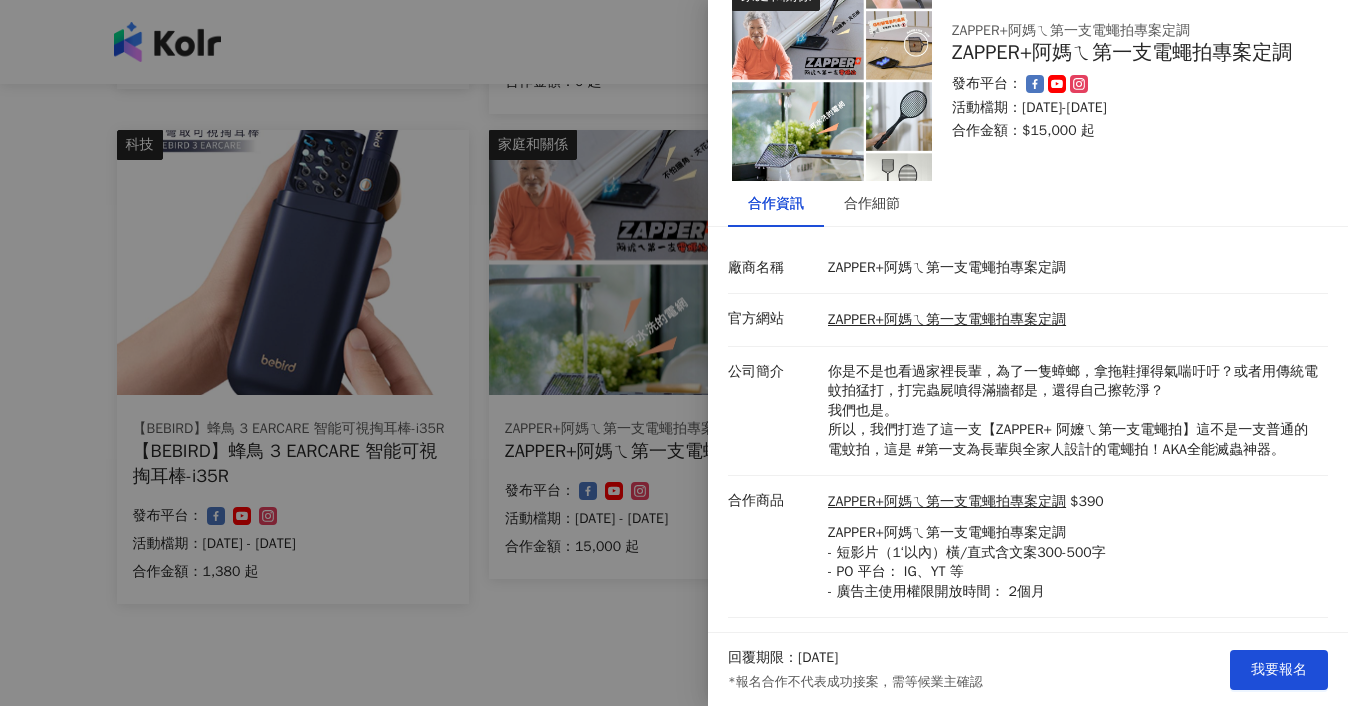 scroll, scrollTop: 78, scrollLeft: 0, axis: vertical 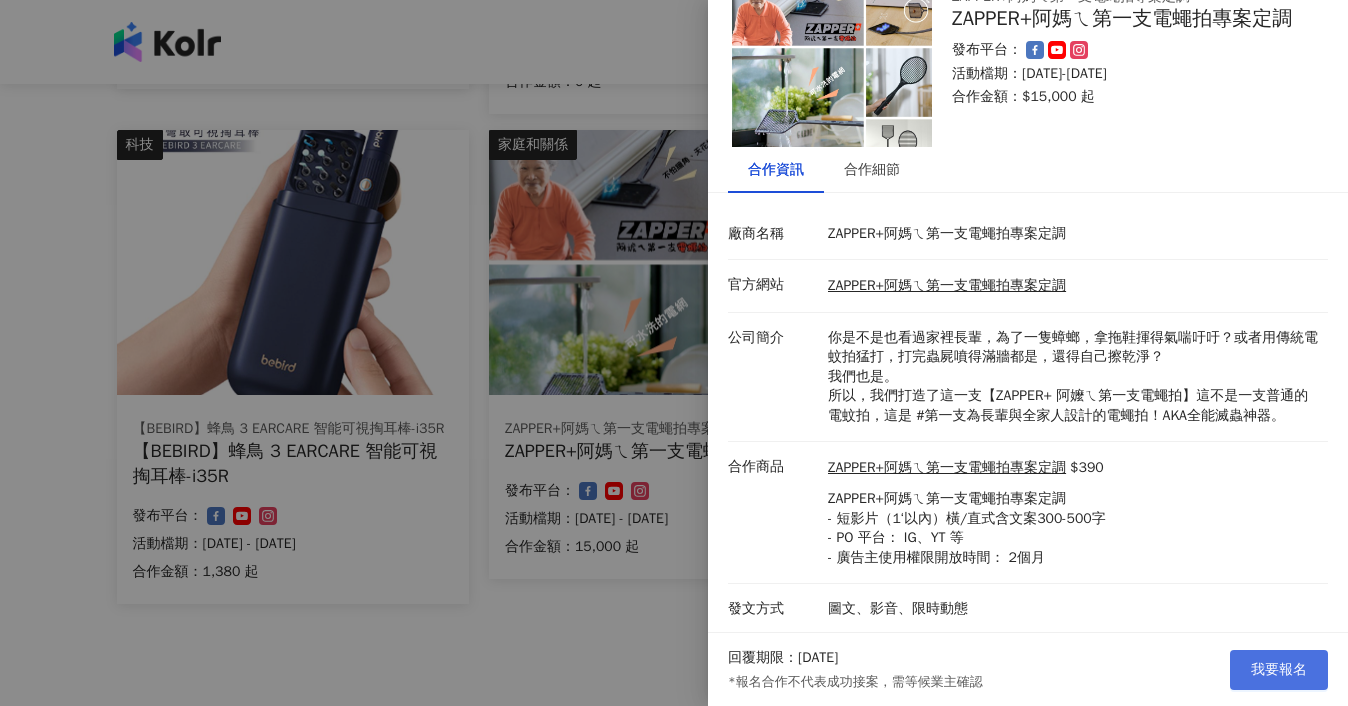 click on "我要報名" at bounding box center (1279, 670) 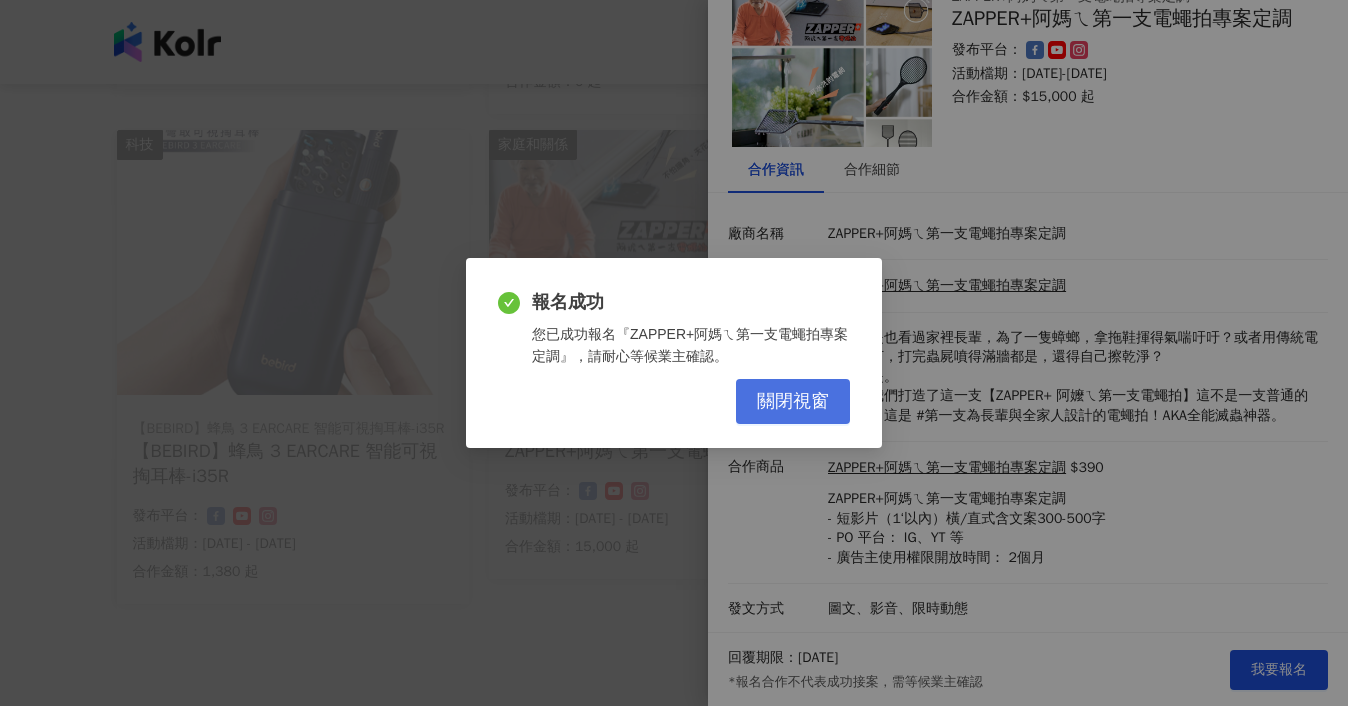 click on "關閉視窗" at bounding box center [793, 401] 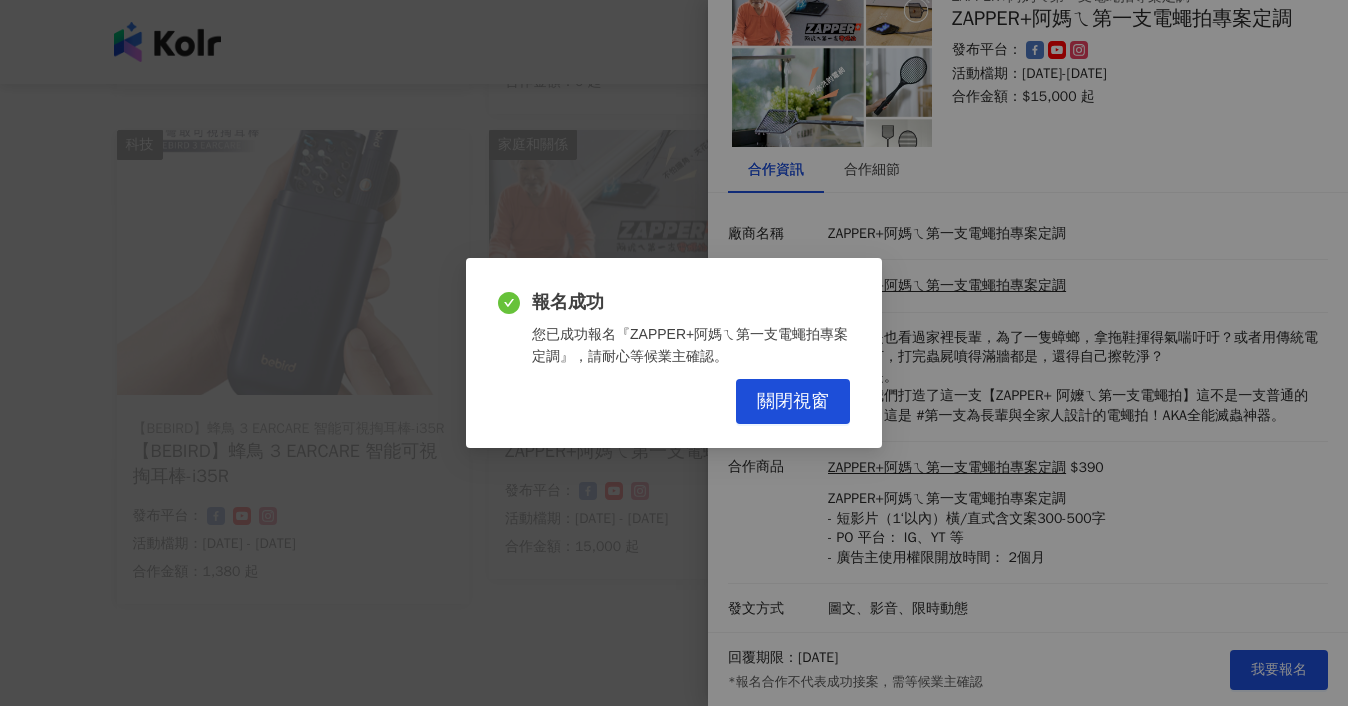 scroll, scrollTop: 0, scrollLeft: 0, axis: both 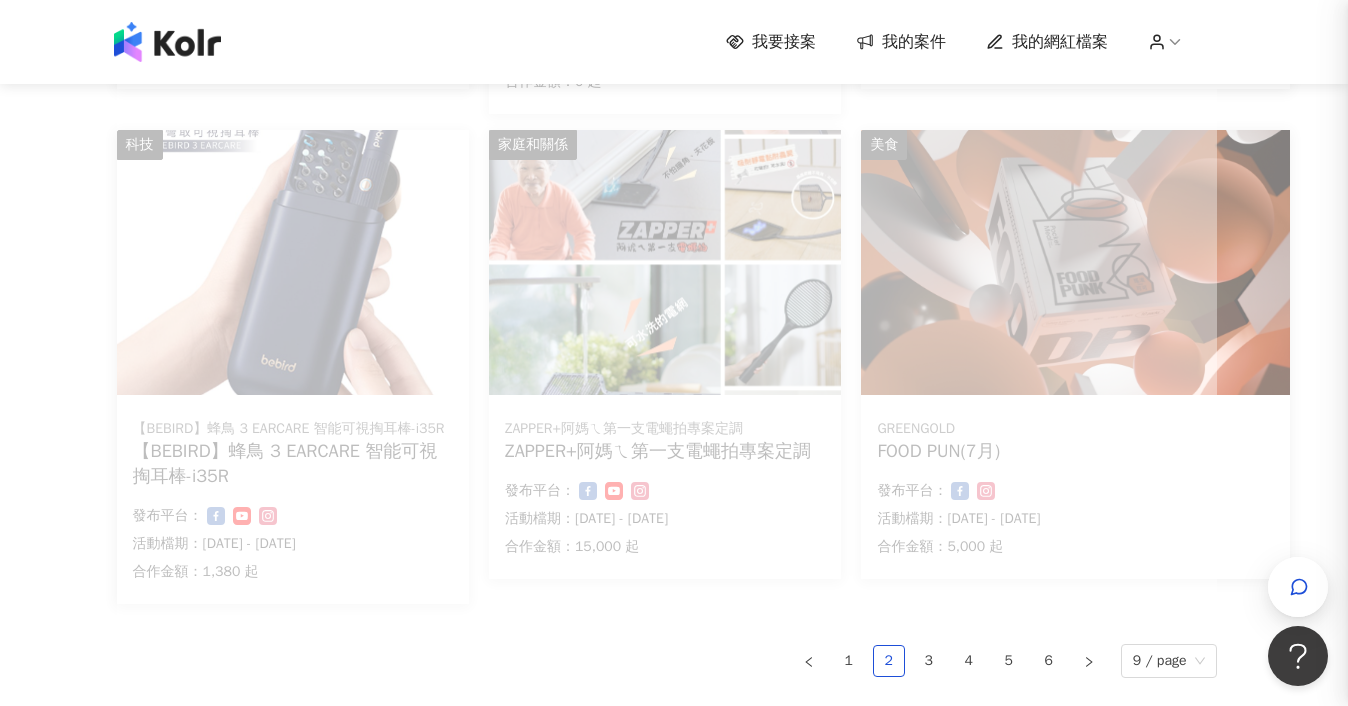 click on "美食 喜年來股份有限公司 【73號紫薯蛋捲+黃金香烤地瓜蛋捲】開箱合作（無酬互惠） 合作金額： 0 起 剩餘10天 發布平台： 活動檔期：[DATE] - [DATE] 美食 穀卡卡燕麥脆片 穀卡卡燕麥尋找團購團主 合作金額： 0 起 發布平台： 活動檔期：[DATE] - [DATE] 健康 電波澎澎 櫃位舞蹈挑戰 合作金額： 2,000 起 發布平台： 活動檔期：[DATE] - [DATE] 寵物 BUFFLUX 寶惠仕 寶惠仕消毒除臭噴劑產品試用 合作金額： 1,000 起 發布平台： 活動檔期：[DATE] - [DATE] 健康 樂木集 LOMOJI 樂木集｜體雕代謝組｜美體按摩刮痧板+杜松生薑全效代謝油 新品體驗 合作金額： 0 起 發布平台： 活動檔期：[DATE] - [DATE] 科技 【BEBIRD】蜂鳥 3 EARCARE PLUS 智能可視掏耳棒櫻花粉-D39R 團購 合作金額： 1,380 起 發布平台： 活動檔期：[DATE] - [DATE] 科技 【BEBIRD】蜂鳥 3 EARCARE 智能可視掏耳棒-i35R 美食" at bounding box center [667, -115] 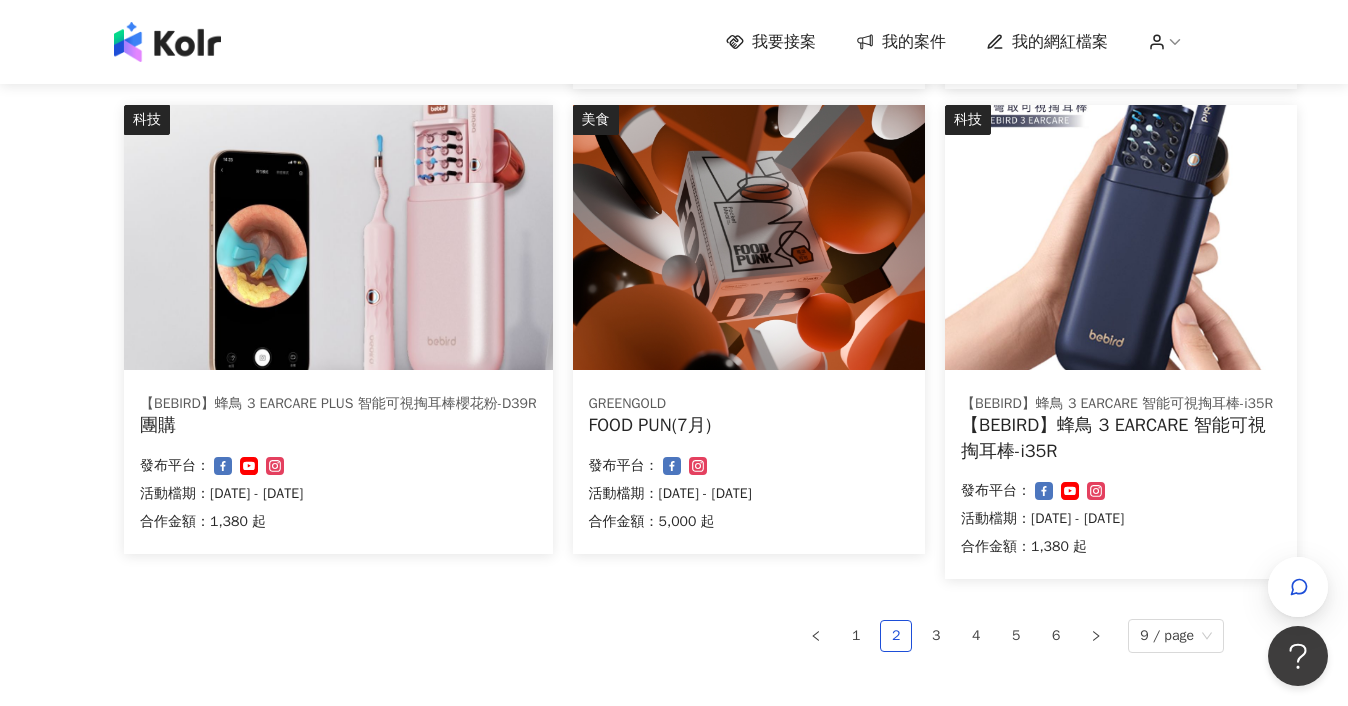 scroll, scrollTop: 1130, scrollLeft: 0, axis: vertical 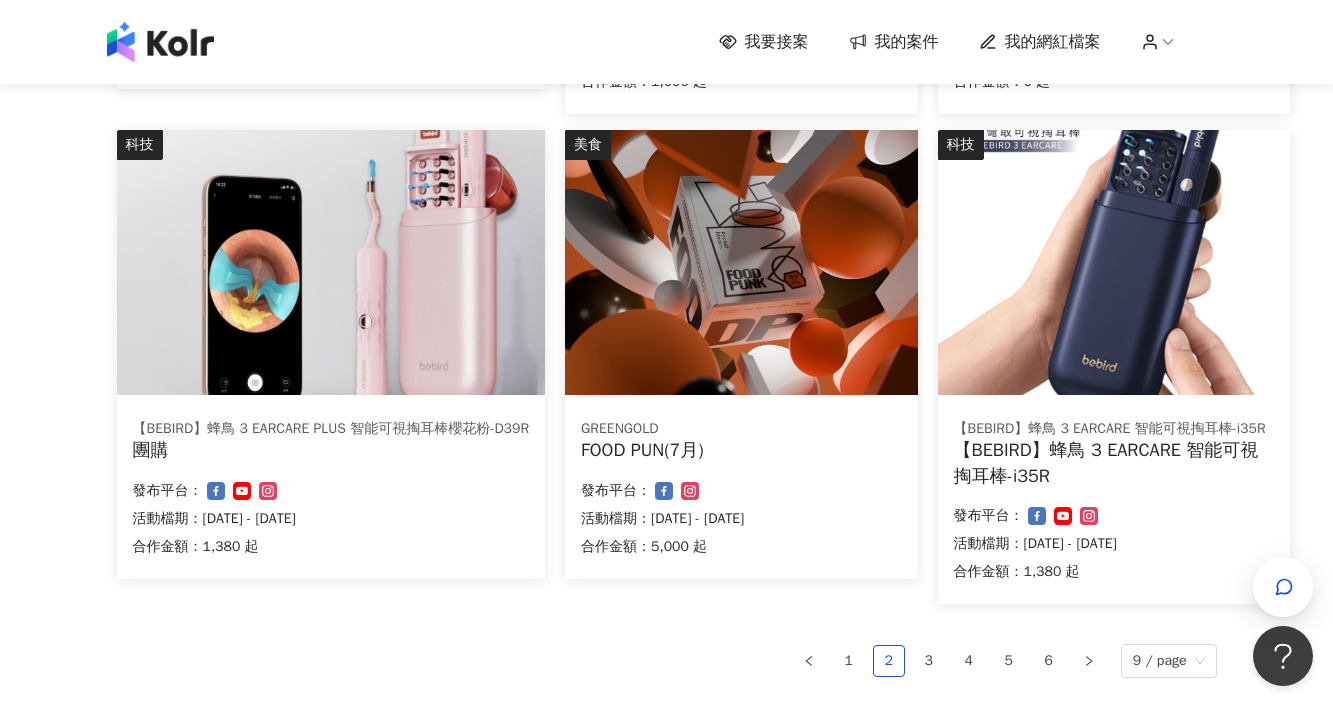 click at bounding box center [741, 262] 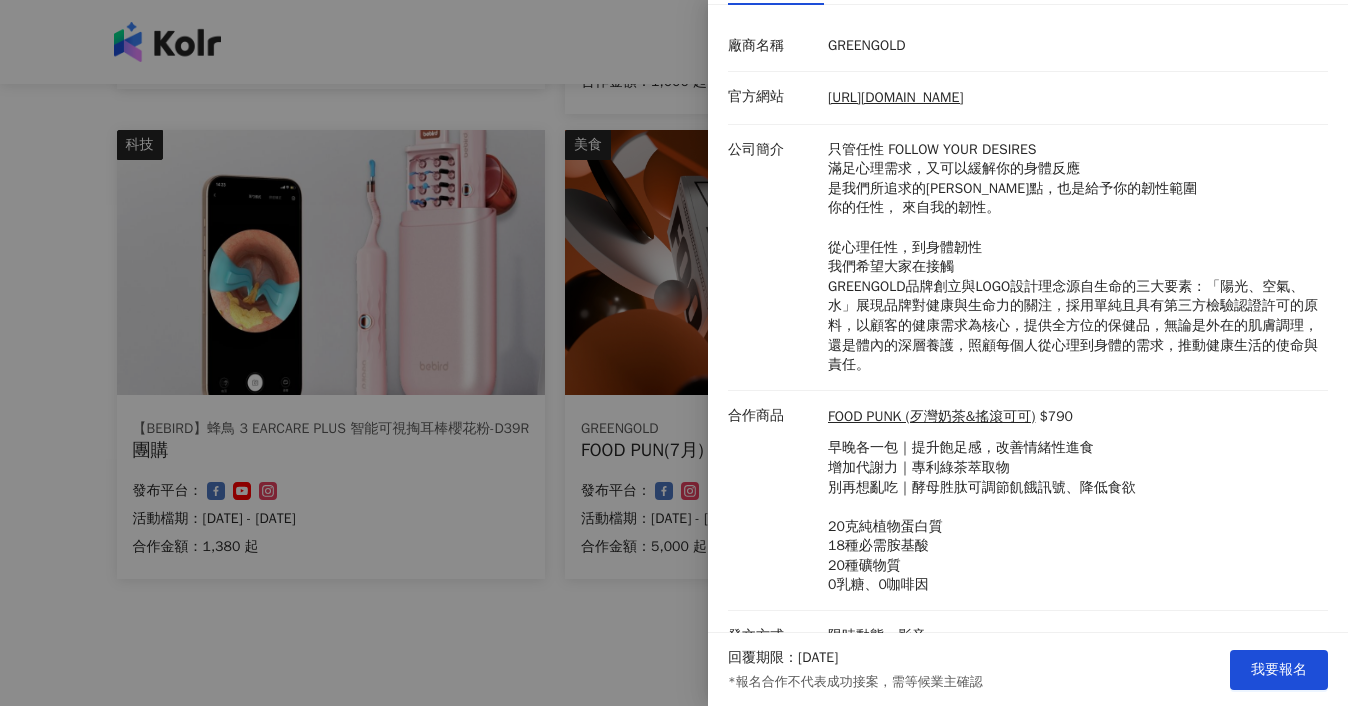 scroll, scrollTop: 294, scrollLeft: 0, axis: vertical 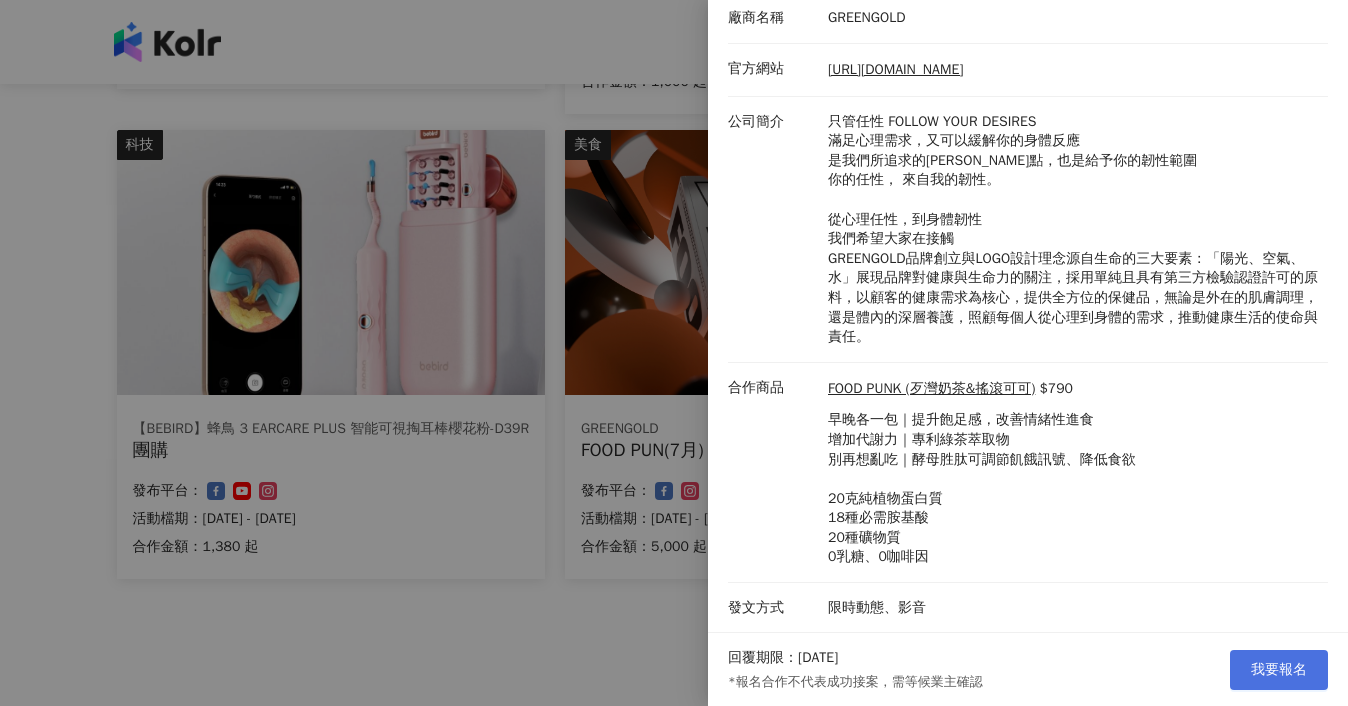 click on "我要報名" at bounding box center (1279, 670) 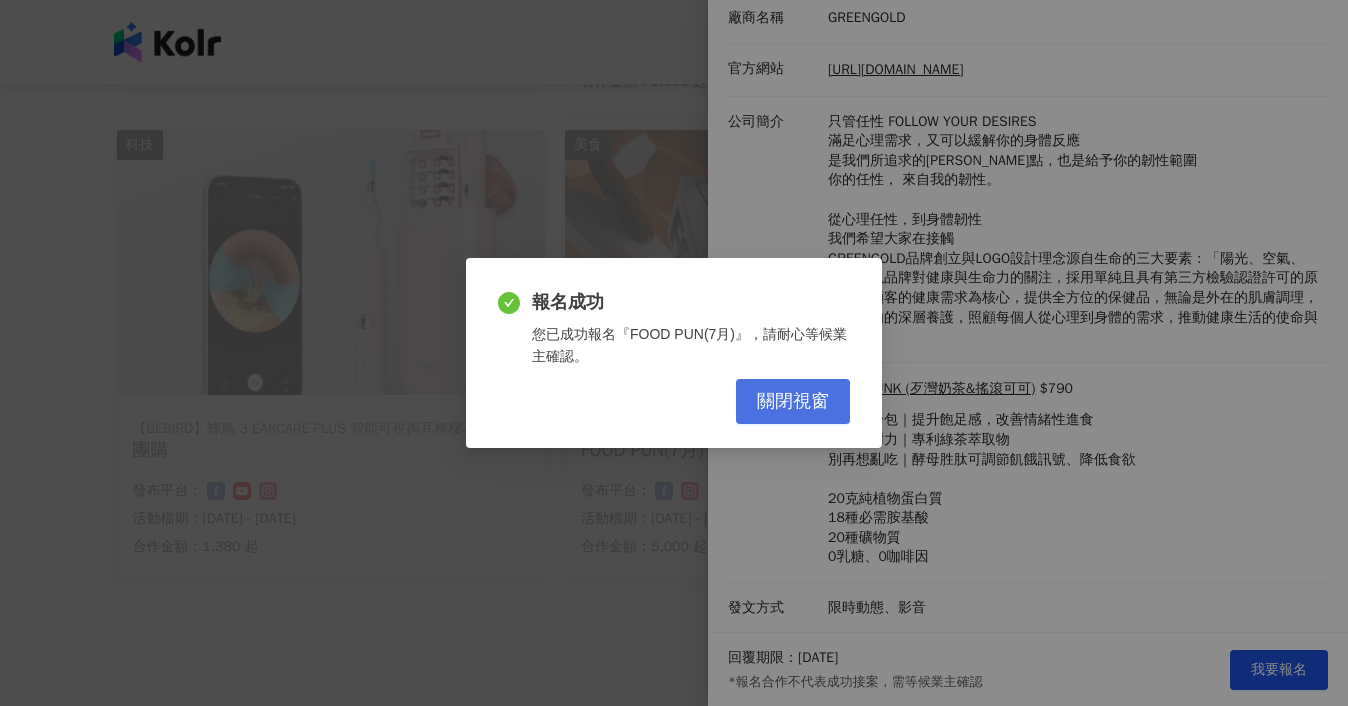 click on "關閉視窗" at bounding box center (793, 402) 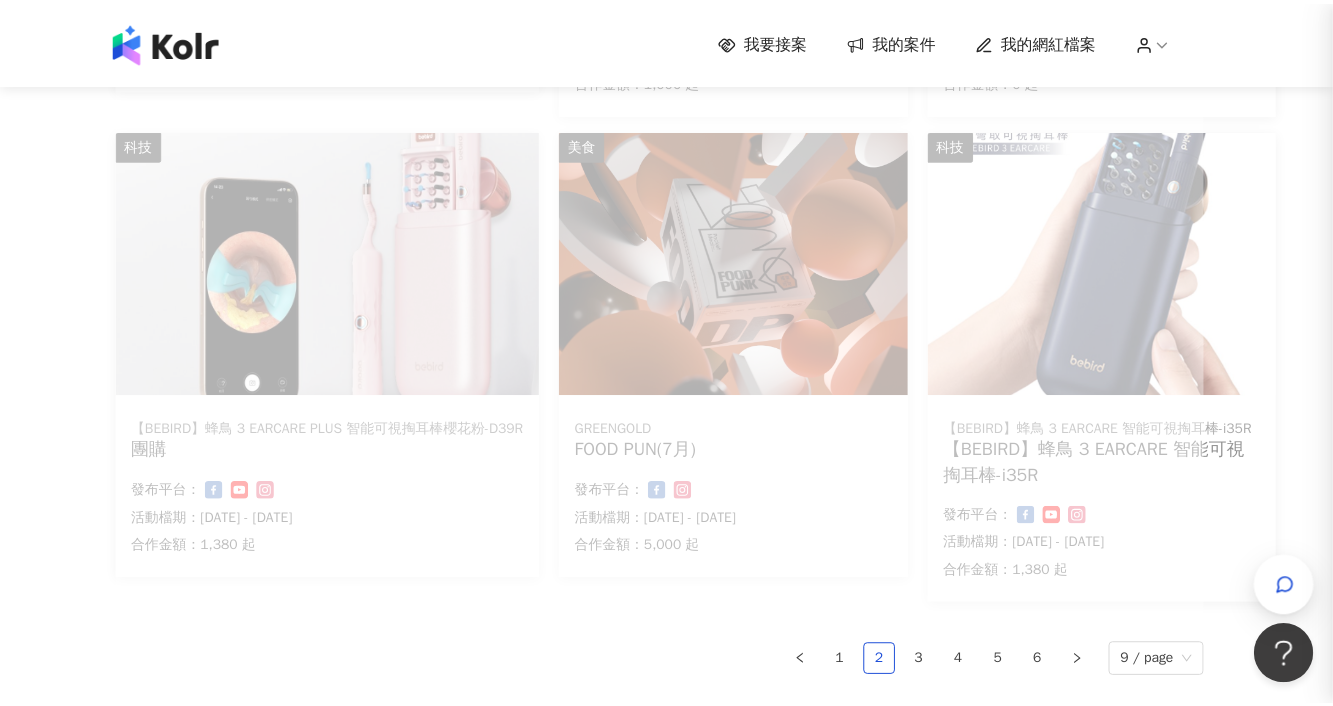 scroll, scrollTop: 0, scrollLeft: 0, axis: both 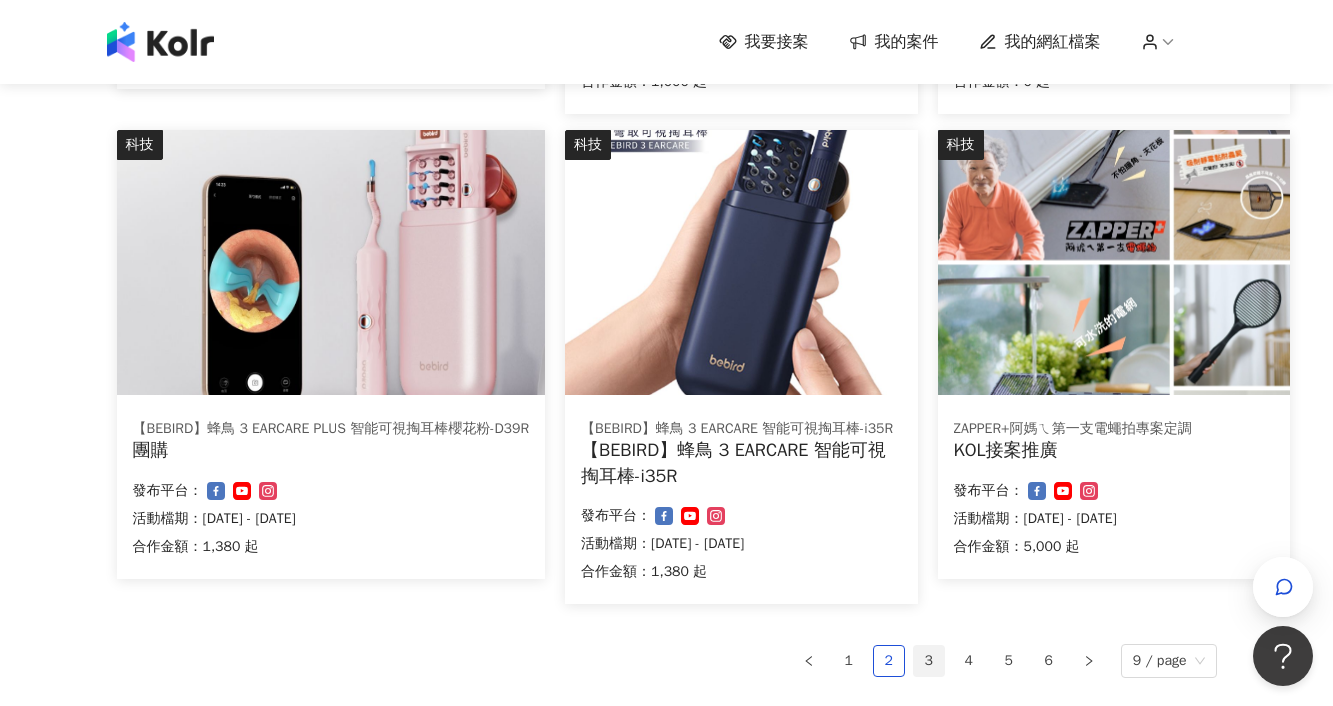 click on "3" at bounding box center [929, 661] 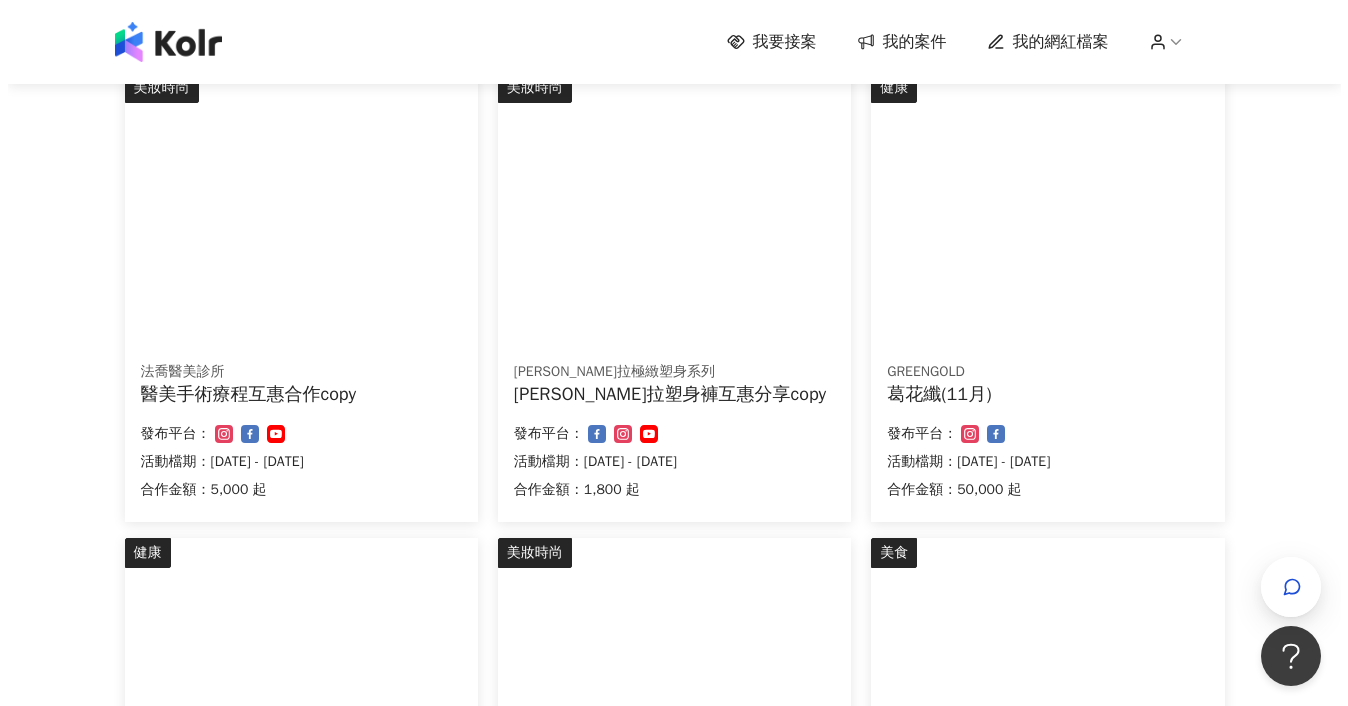 scroll, scrollTop: 230, scrollLeft: 0, axis: vertical 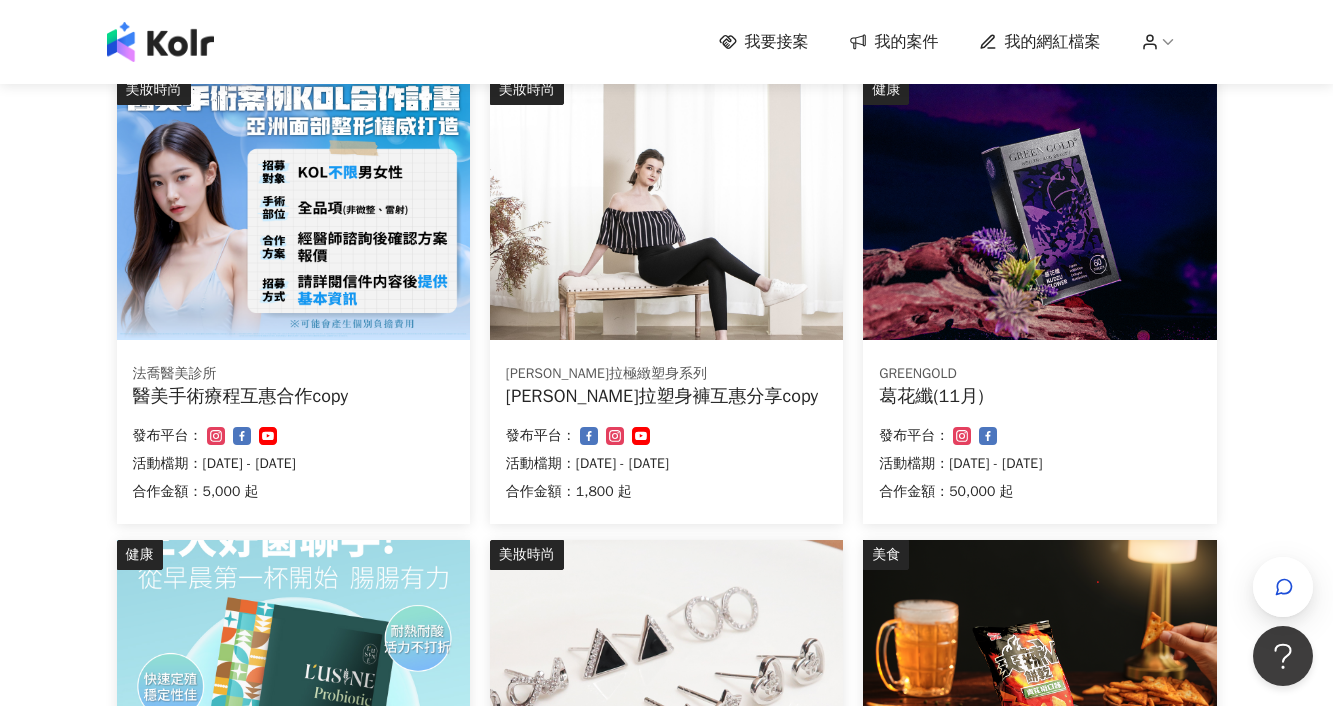 click on "GREENGOLD 葛花纖(11月) 合作金額： 50,000 起 發布平台： 活動檔期：[DATE] - [DATE]" at bounding box center (1039, 436) 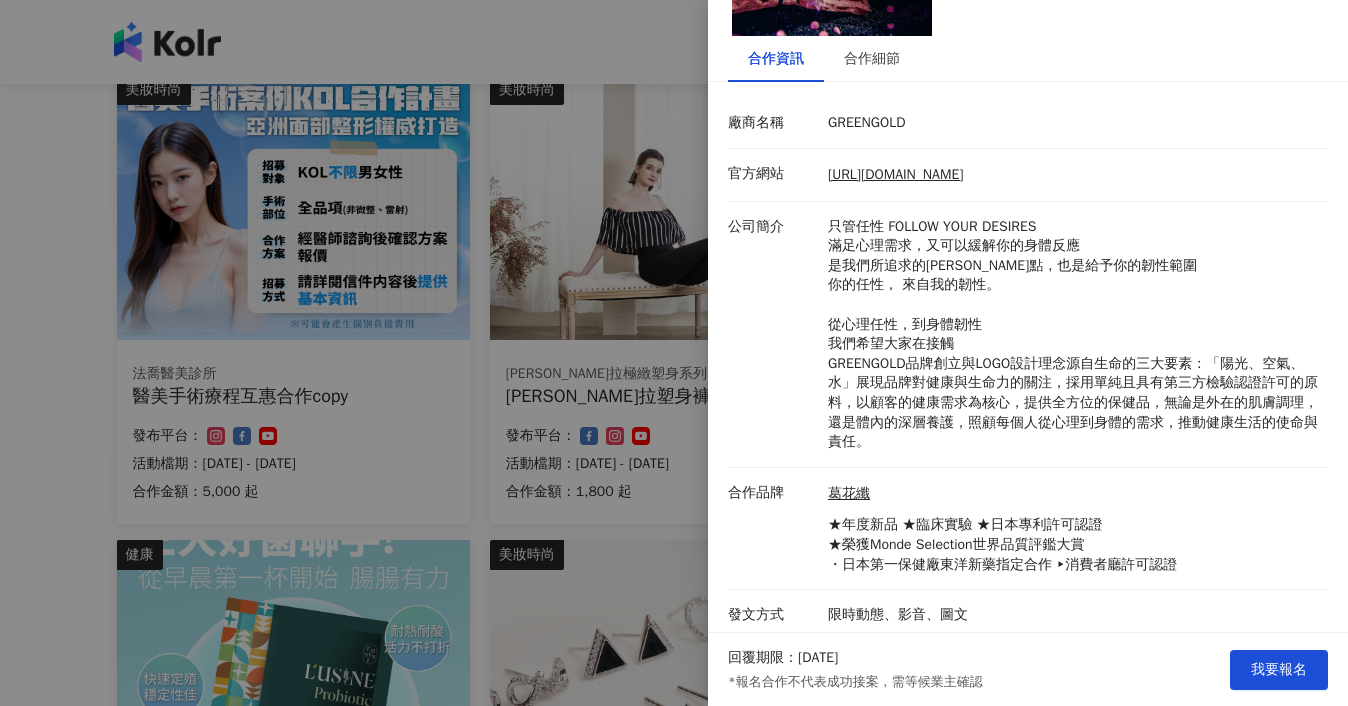scroll, scrollTop: 196, scrollLeft: 0, axis: vertical 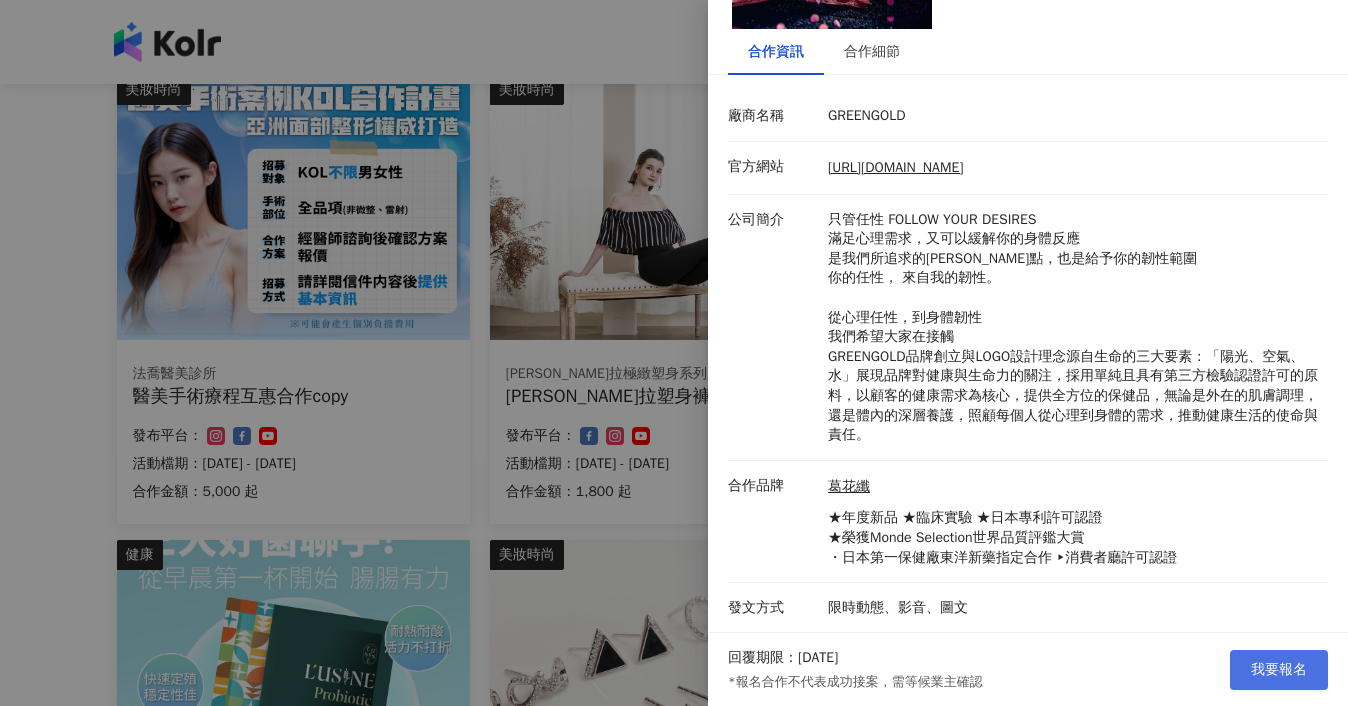 click on "我要報名" at bounding box center [1279, 670] 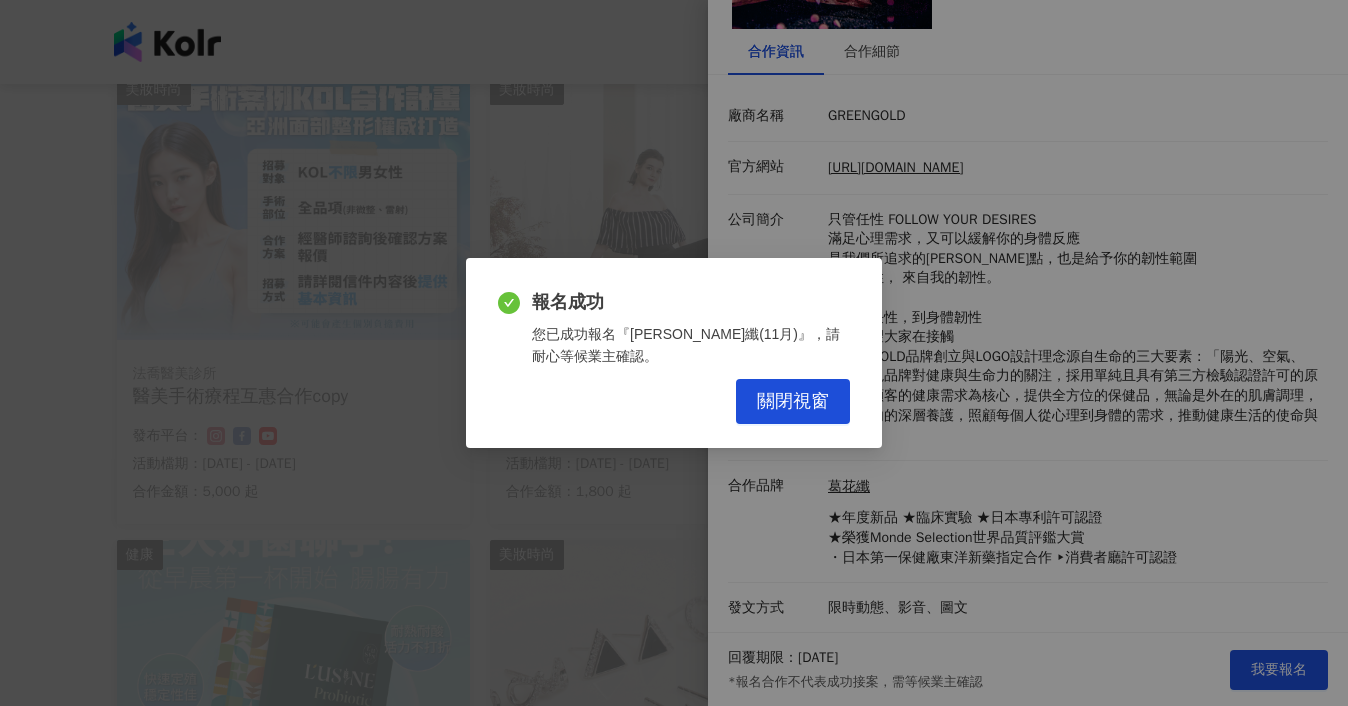 click on "報名成功 您已成功報名『[PERSON_NAME]纖(11月)』，請耐心等候業主確認。 關閉視窗" at bounding box center (674, 353) 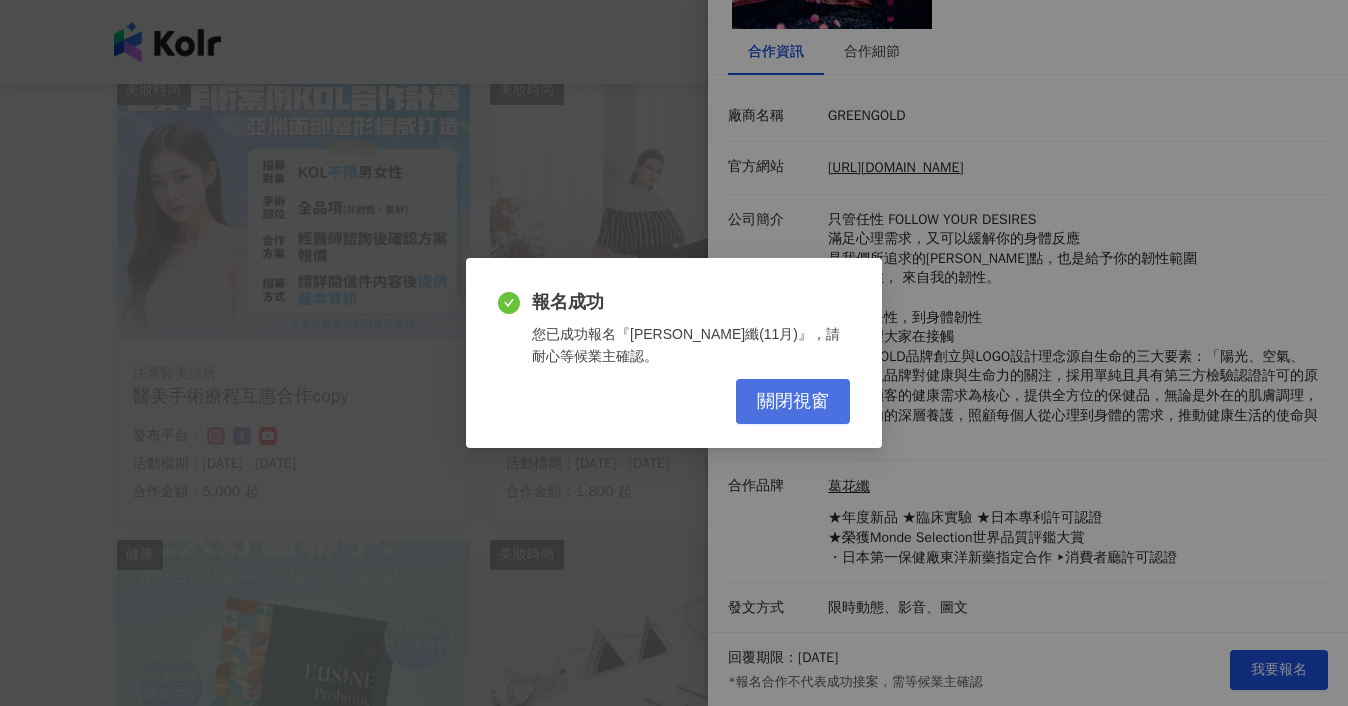 click on "關閉視窗" at bounding box center (793, 401) 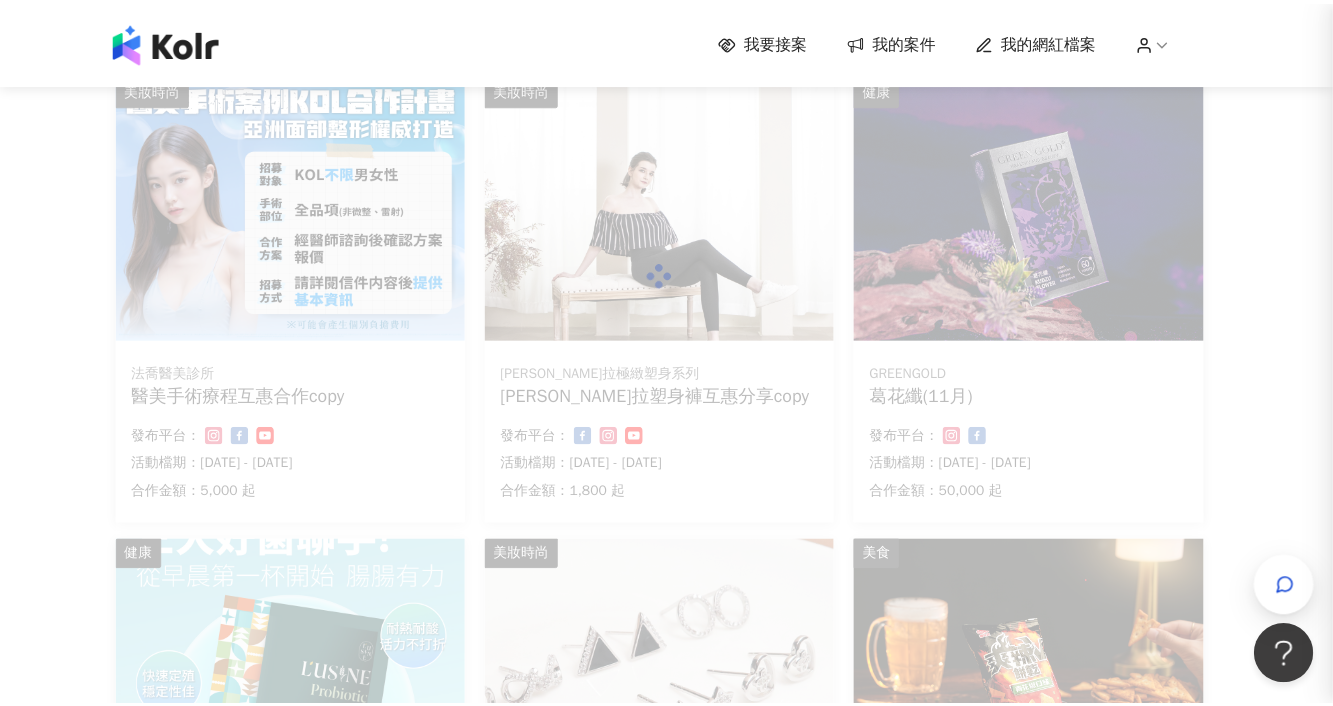 scroll, scrollTop: 0, scrollLeft: 0, axis: both 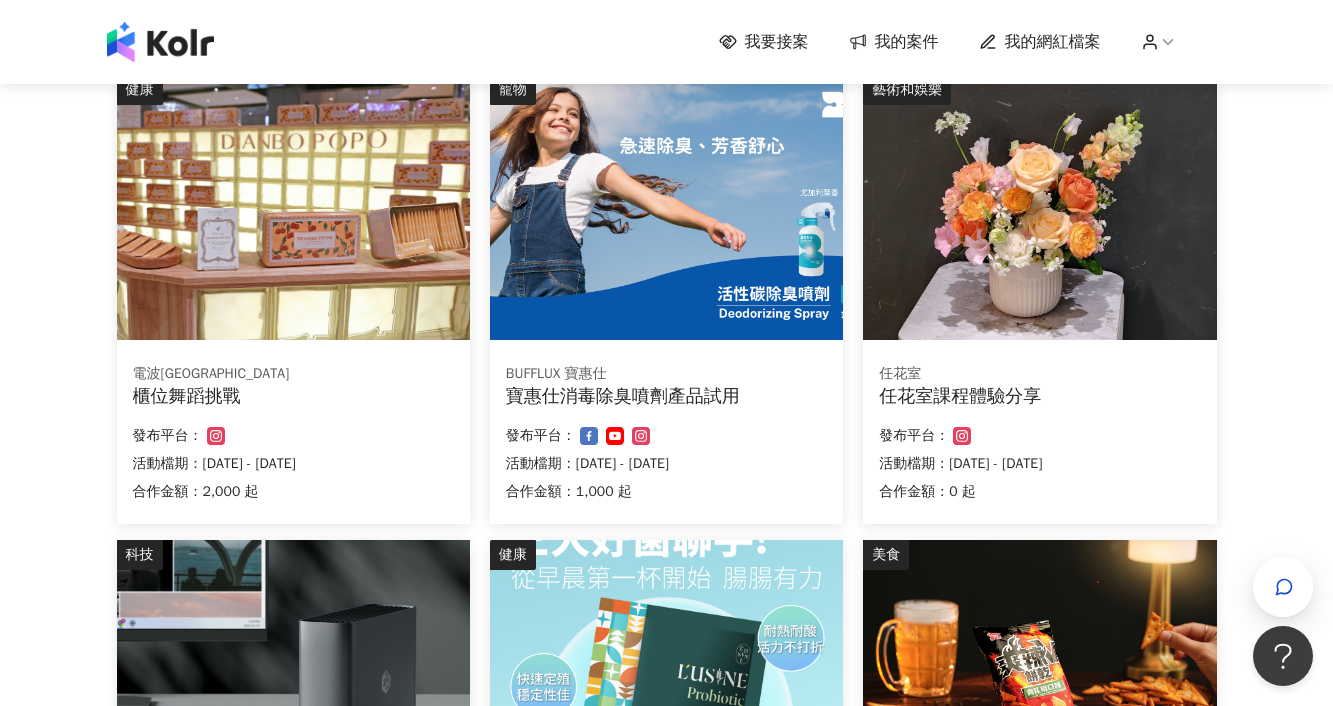 click on "BUFFLUX 寶惠仕 寶惠仕消毒除臭噴劑產品試用 合作金額： 1,000 起 發布平台： 活動檔期：[DATE] - [DATE]" at bounding box center [666, 436] 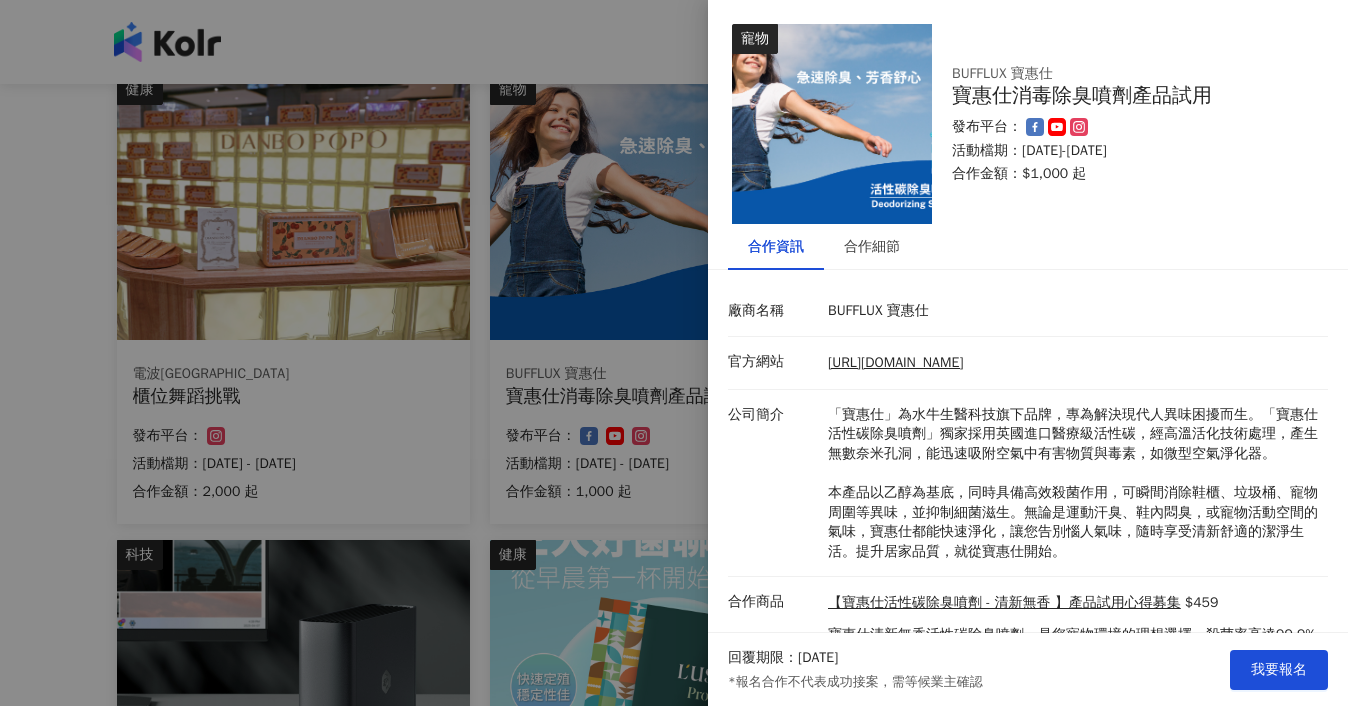 click at bounding box center (674, 353) 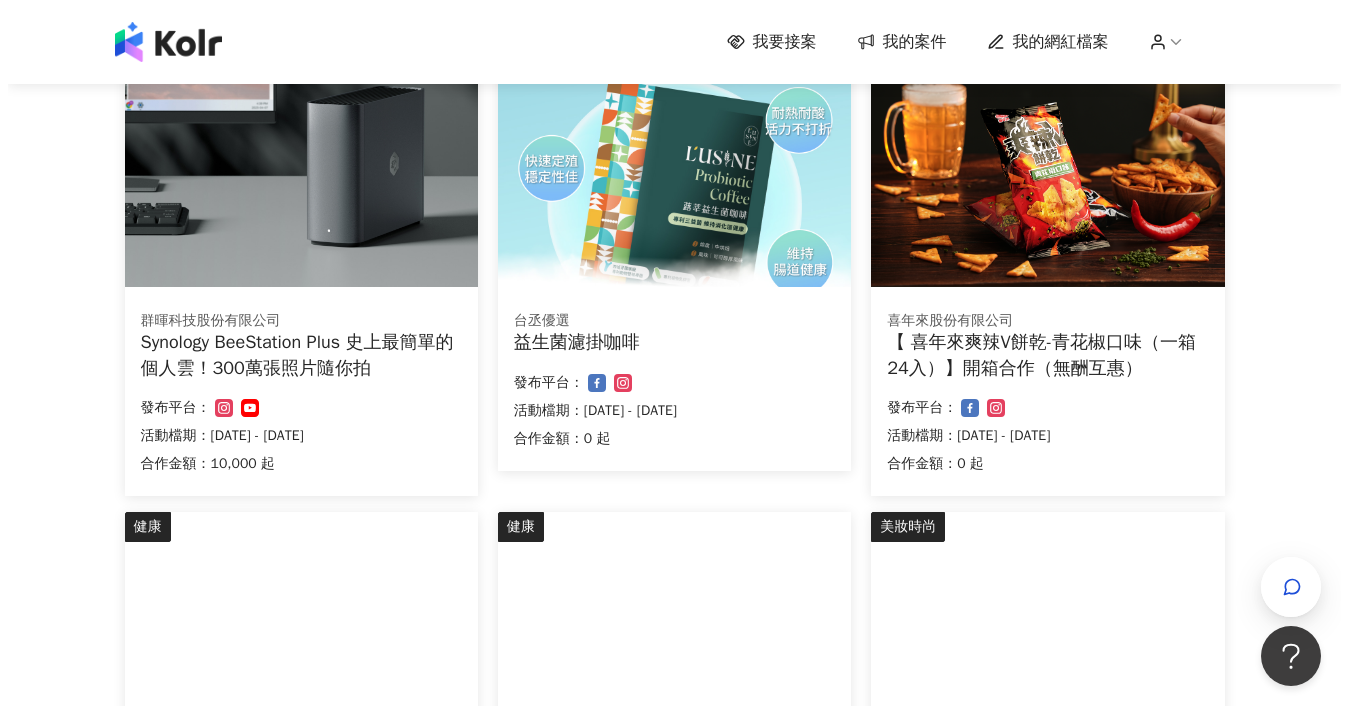 scroll, scrollTop: 730, scrollLeft: 0, axis: vertical 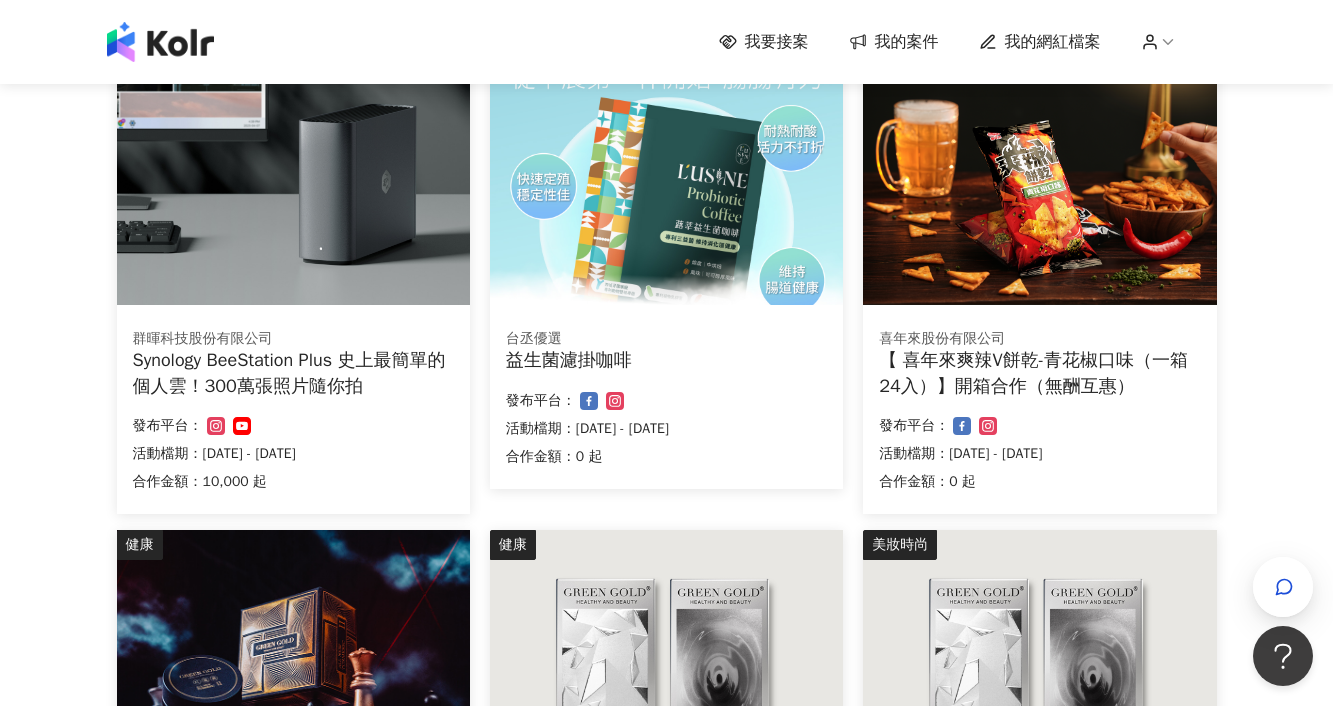 click on "發布平台：" at bounding box center [293, 426] 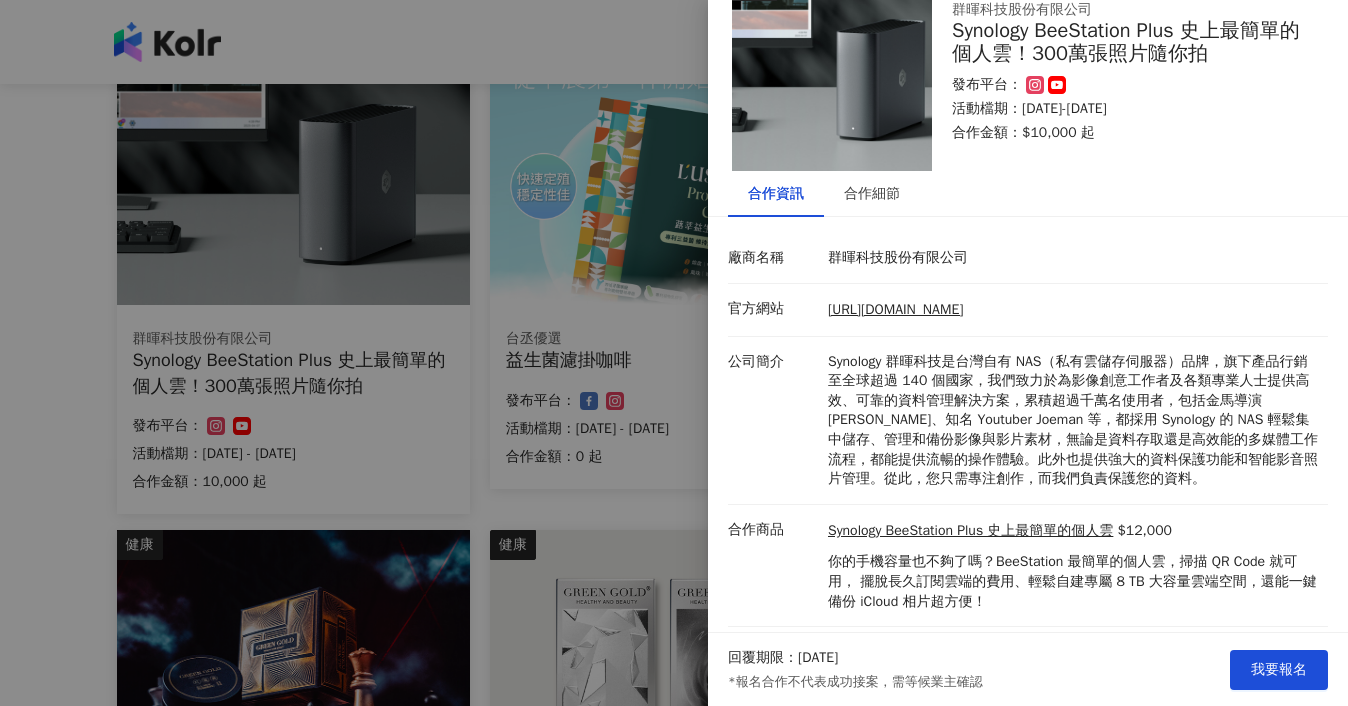 scroll, scrollTop: 98, scrollLeft: 0, axis: vertical 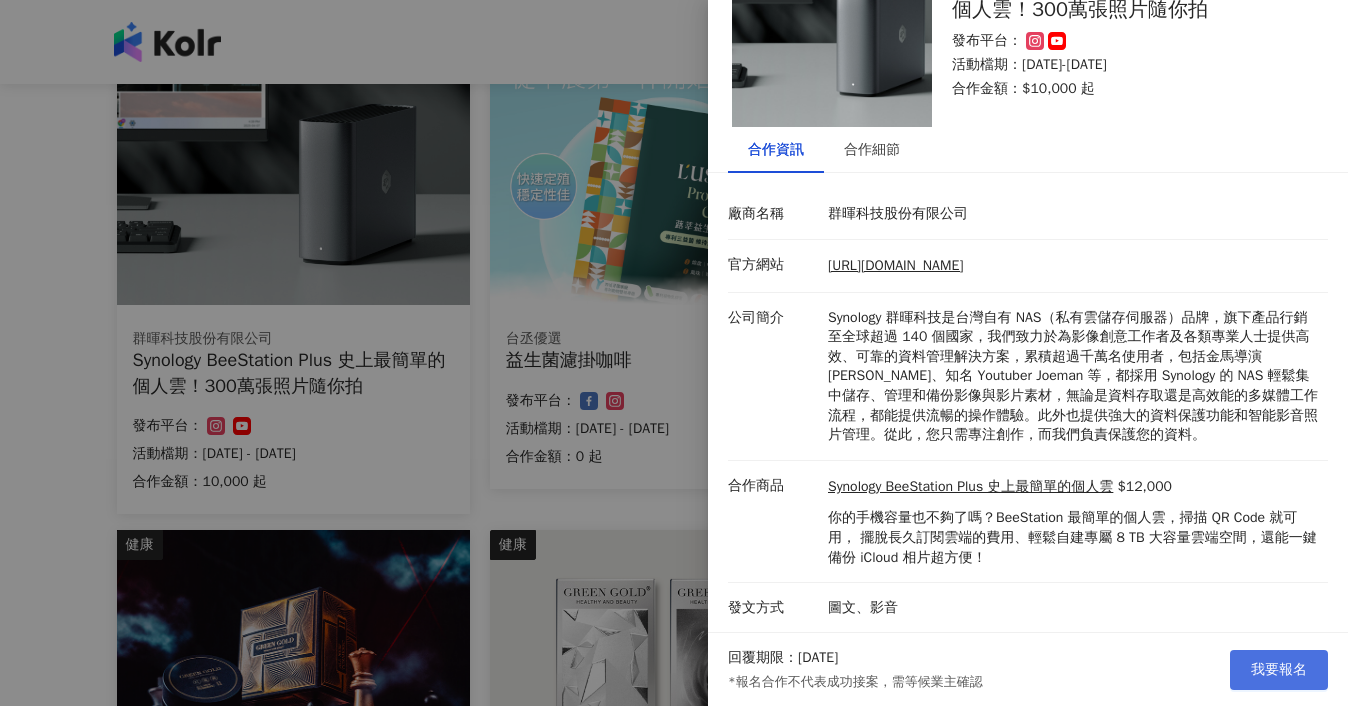 click on "我要報名" at bounding box center (1279, 670) 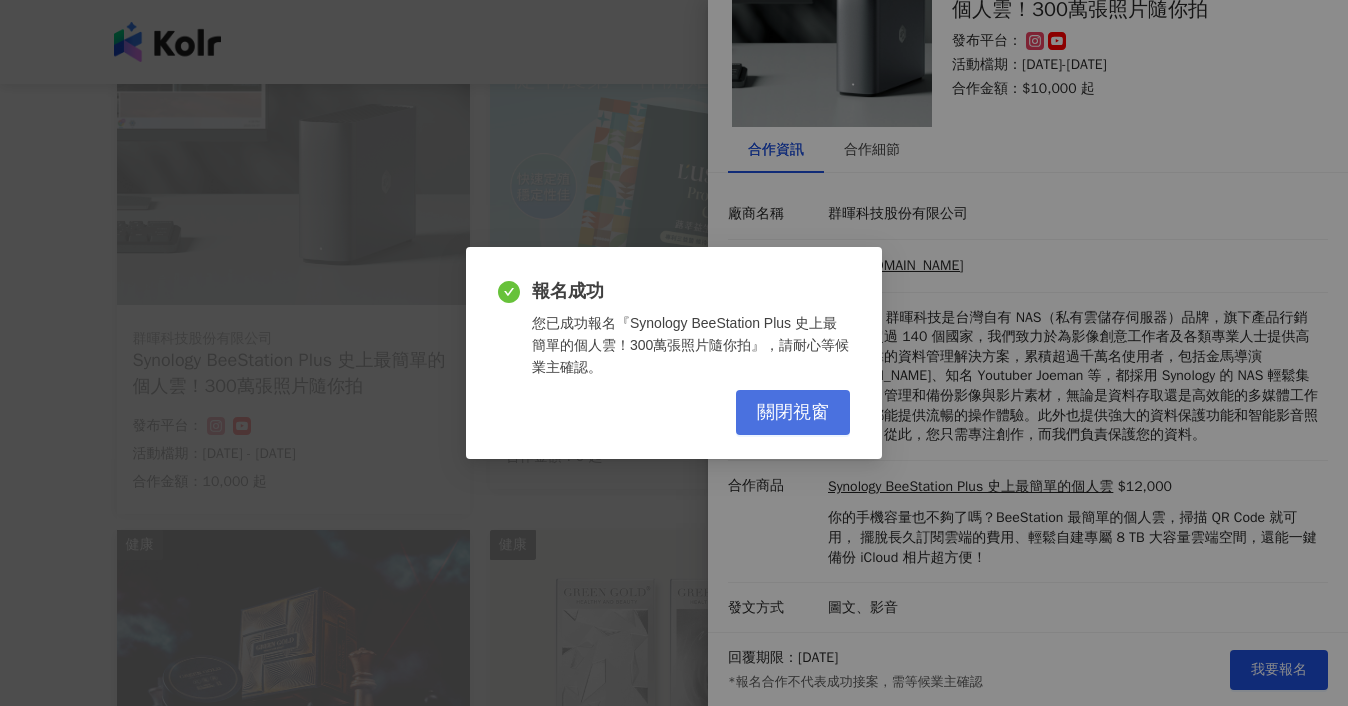 click on "關閉視窗" at bounding box center (793, 413) 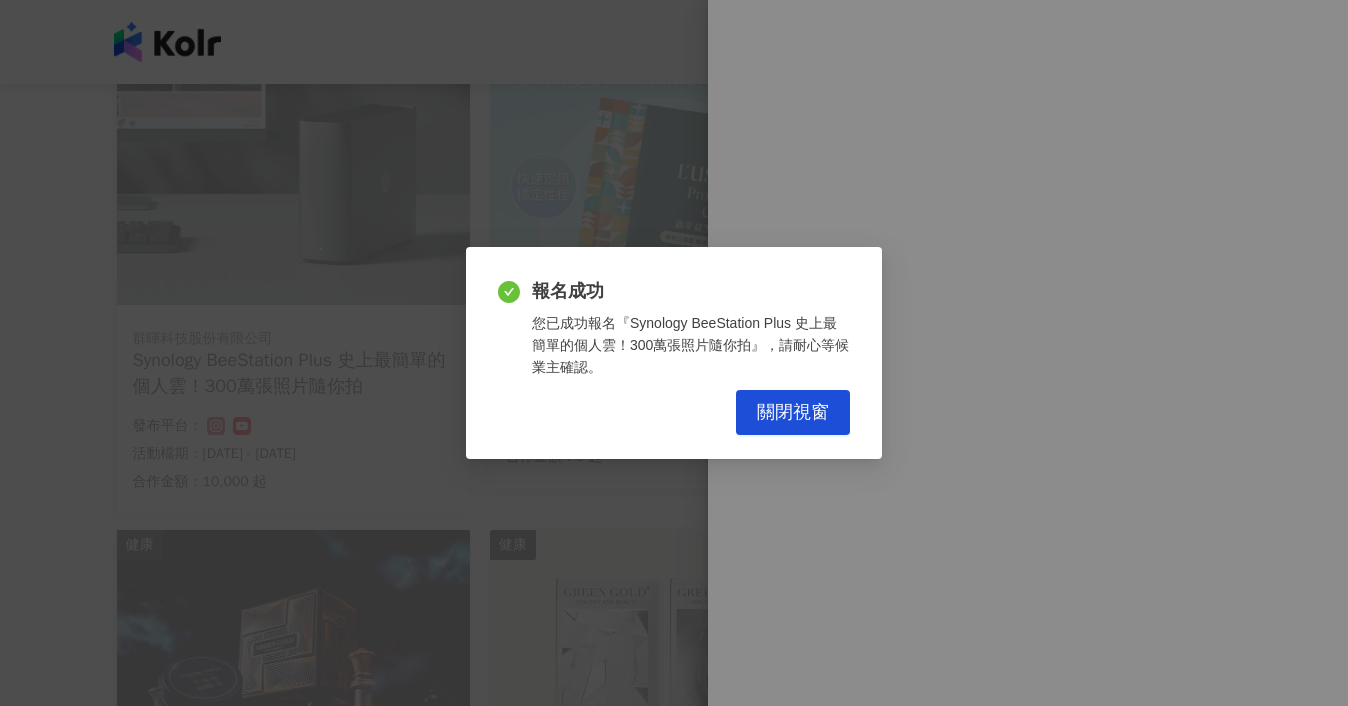 scroll, scrollTop: 0, scrollLeft: 0, axis: both 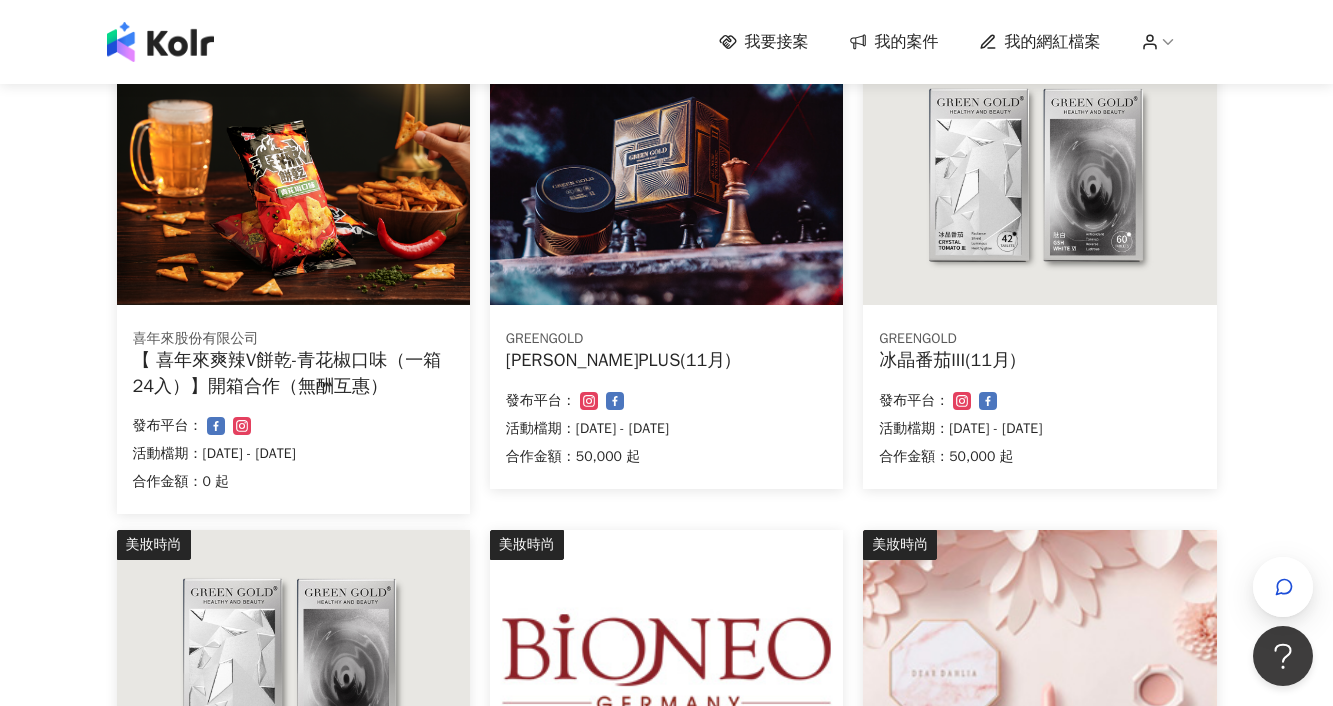click on "健康 GREENGOLD [PERSON_NAME]PLUS(11月) 合作金額： 50,000 起 發布平台： 活動檔期：[DATE] - [DATE]" at bounding box center (666, 285) 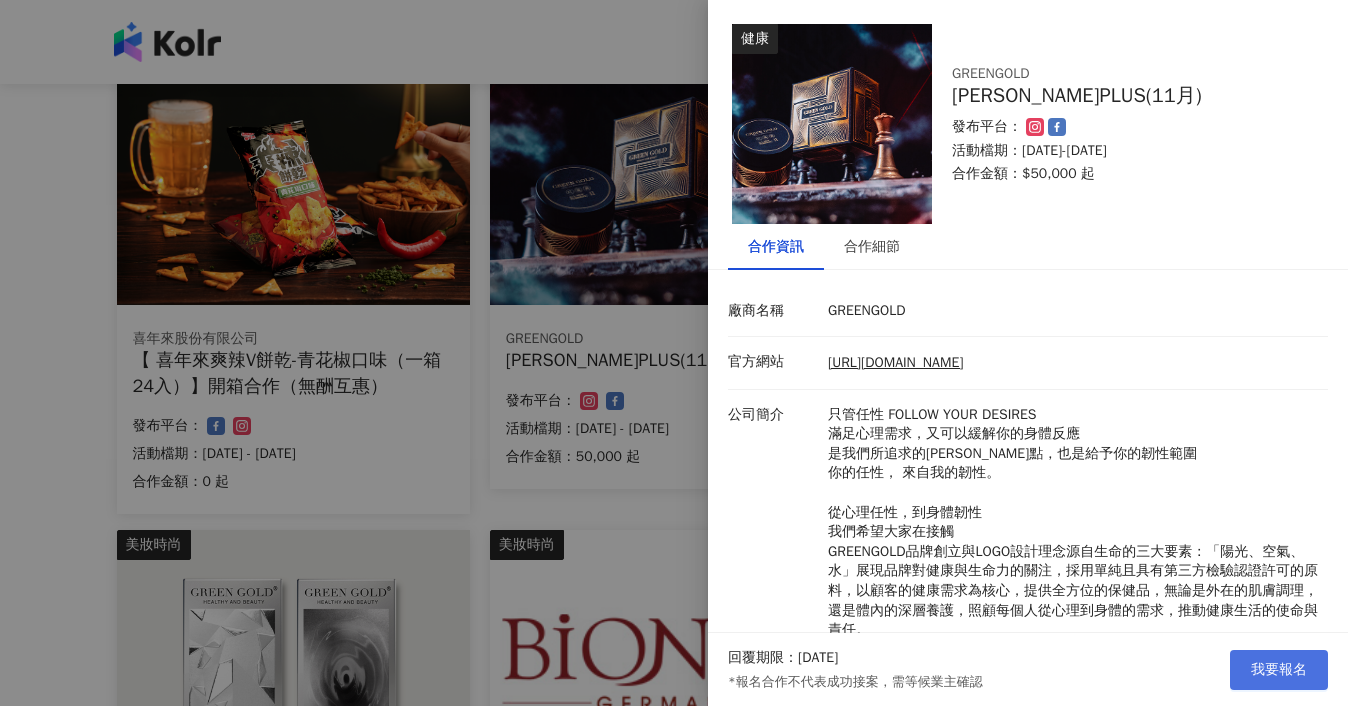 click on "我要報名" at bounding box center [1279, 670] 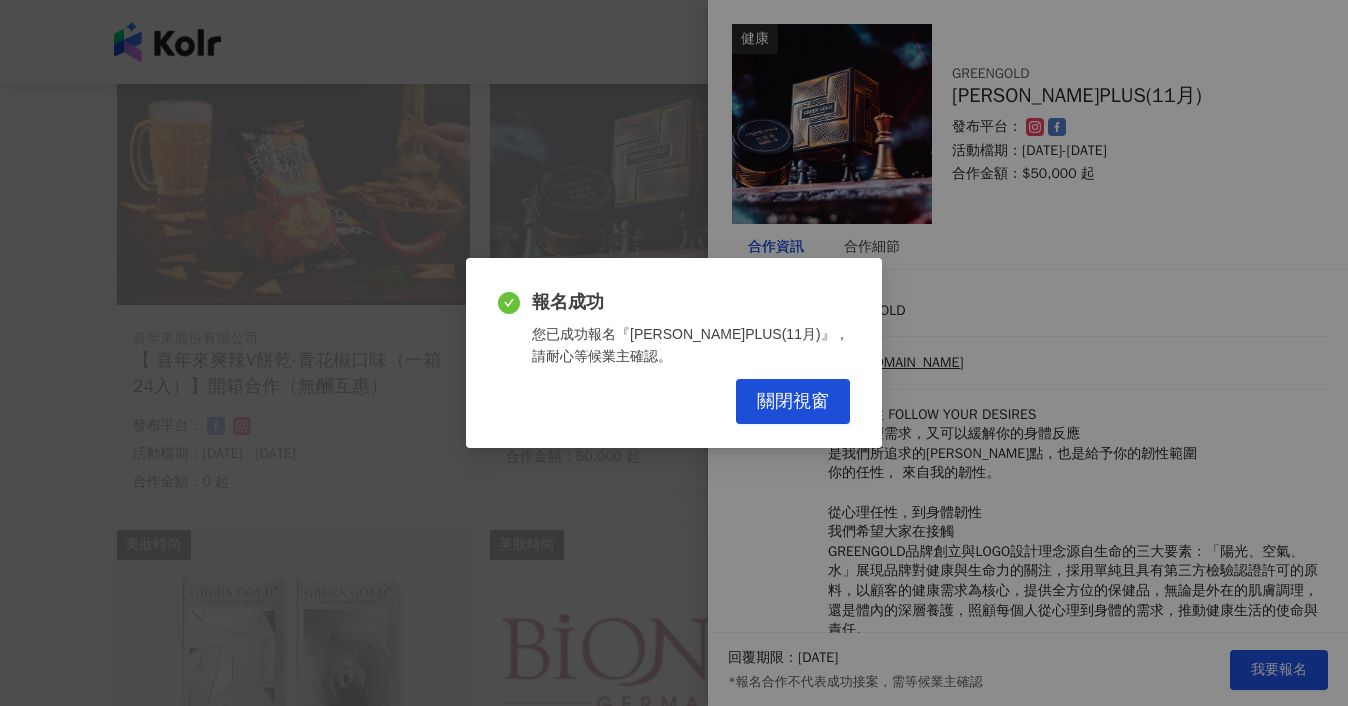 click on "報名成功 您已成功報名『[PERSON_NAME]PLUS(11月)』，請耐心等候業主確認。 關閉視窗" at bounding box center [674, 353] 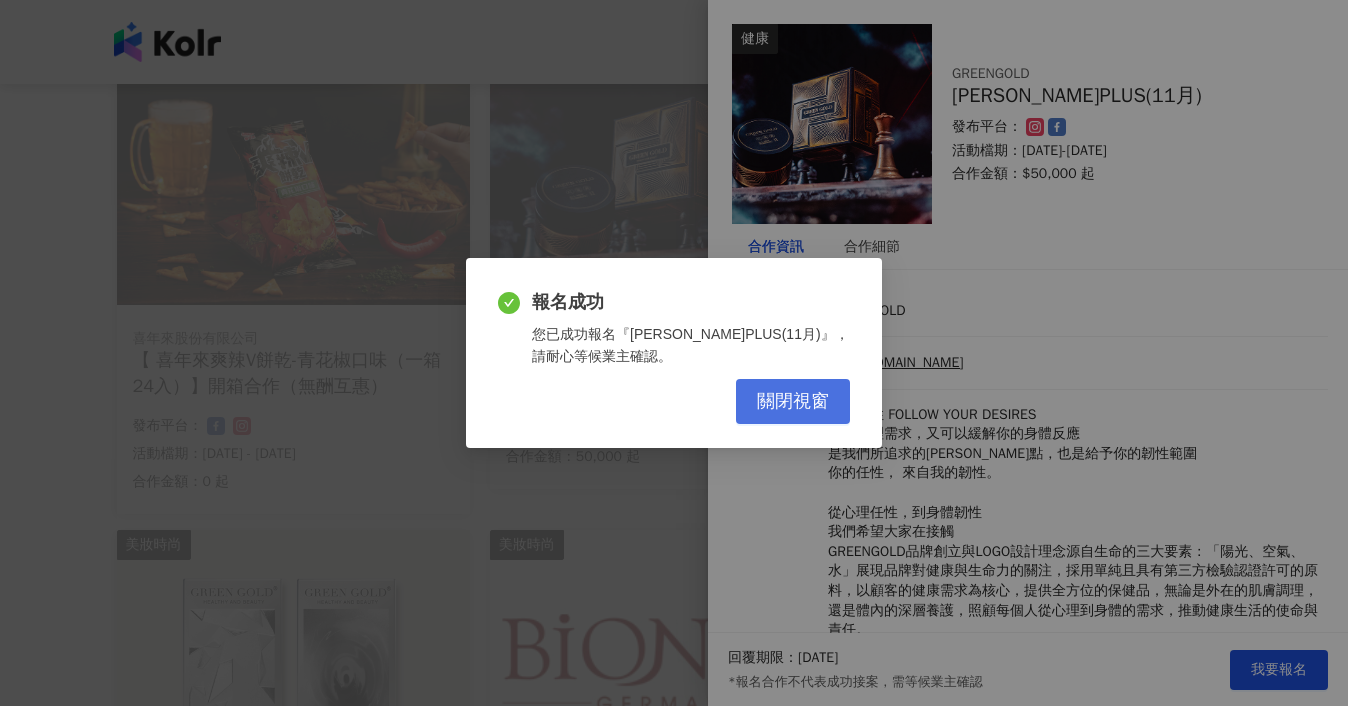 click on "關閉視窗" at bounding box center [793, 402] 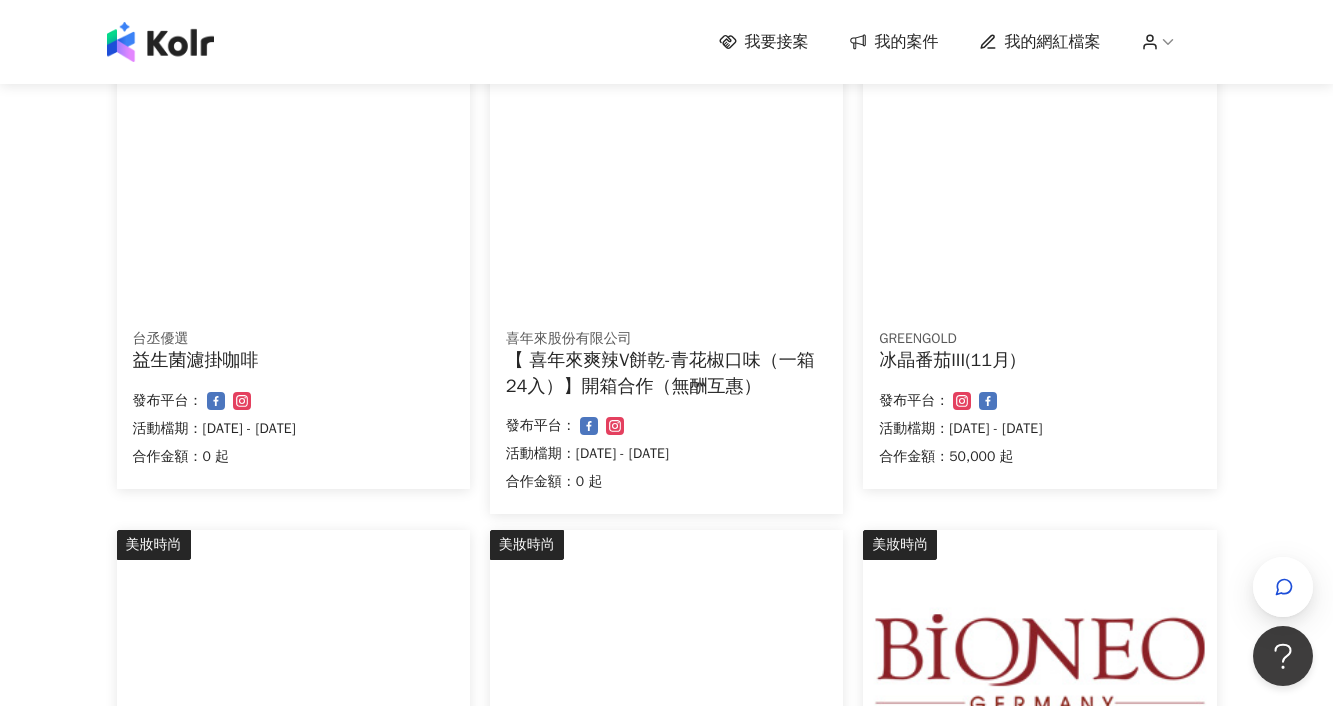 click on "冰晶番茄III(11月)" at bounding box center [1039, 360] 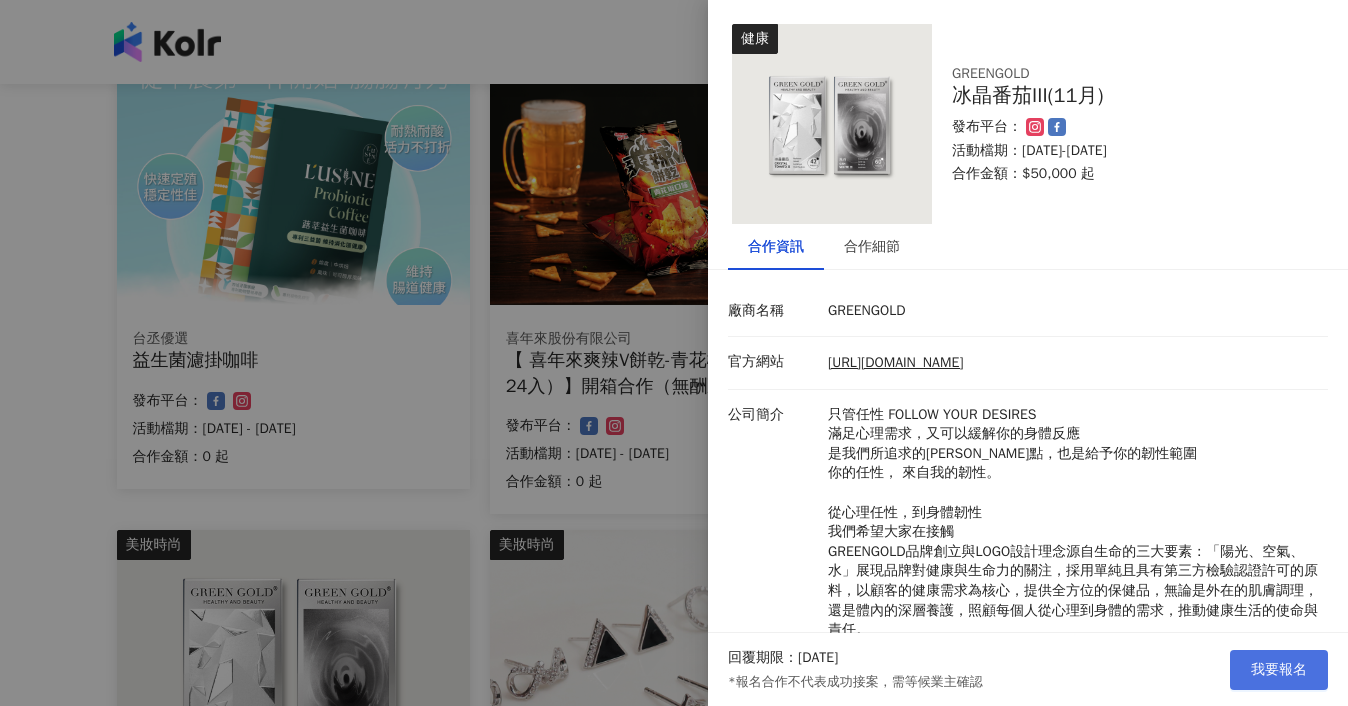 click on "我要報名" at bounding box center [1279, 670] 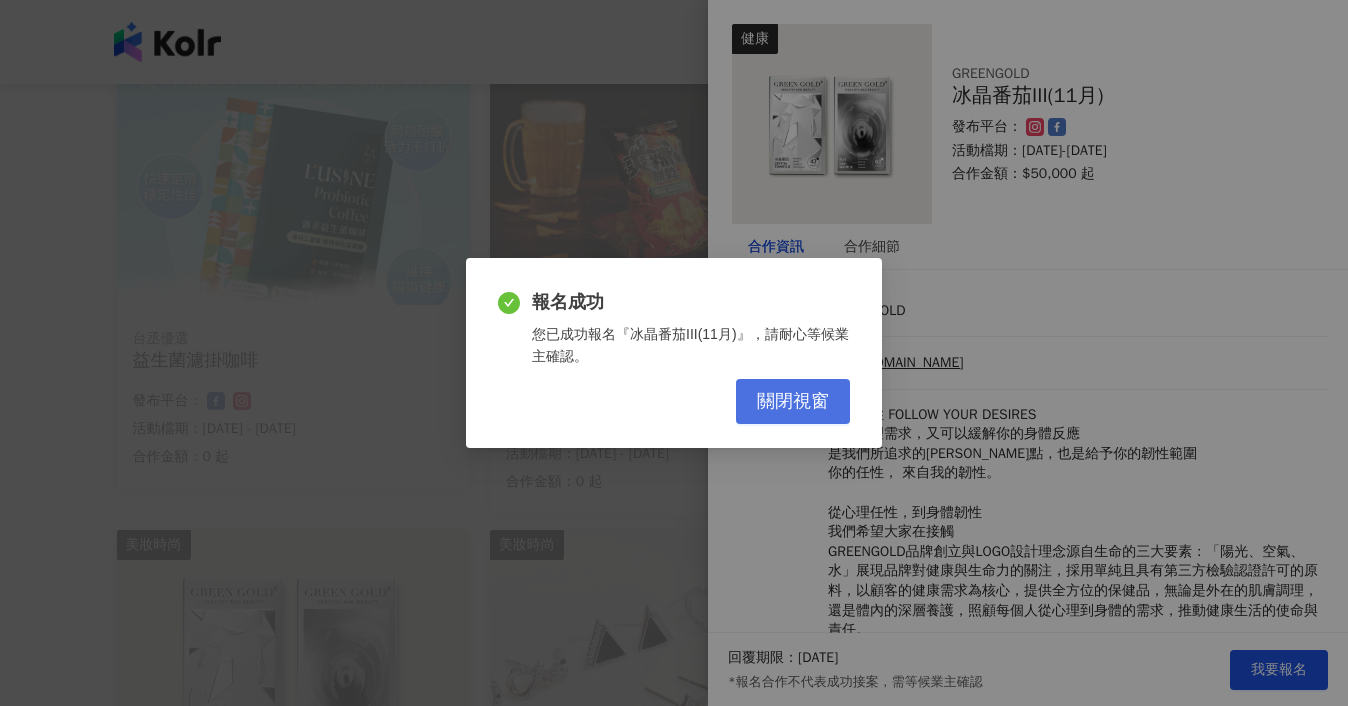 click on "關閉視窗" at bounding box center [793, 401] 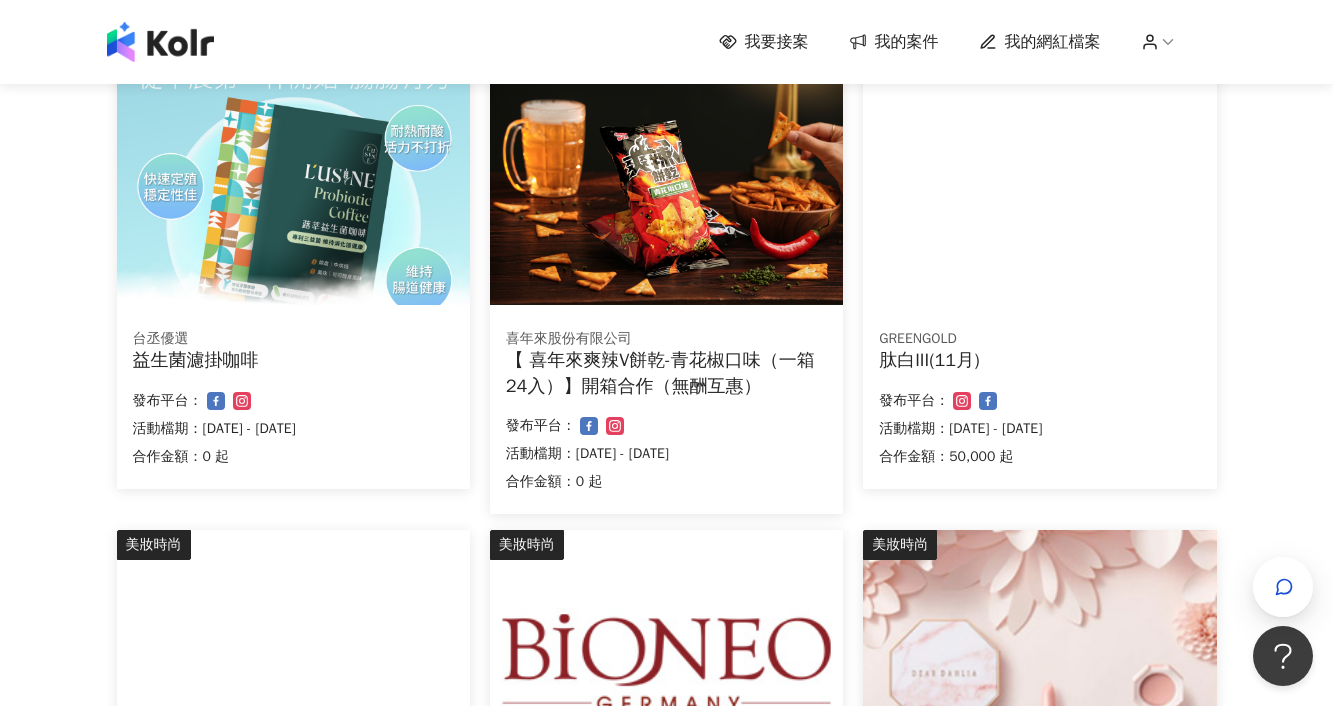 click on "GREENGOLD" at bounding box center (1039, 339) 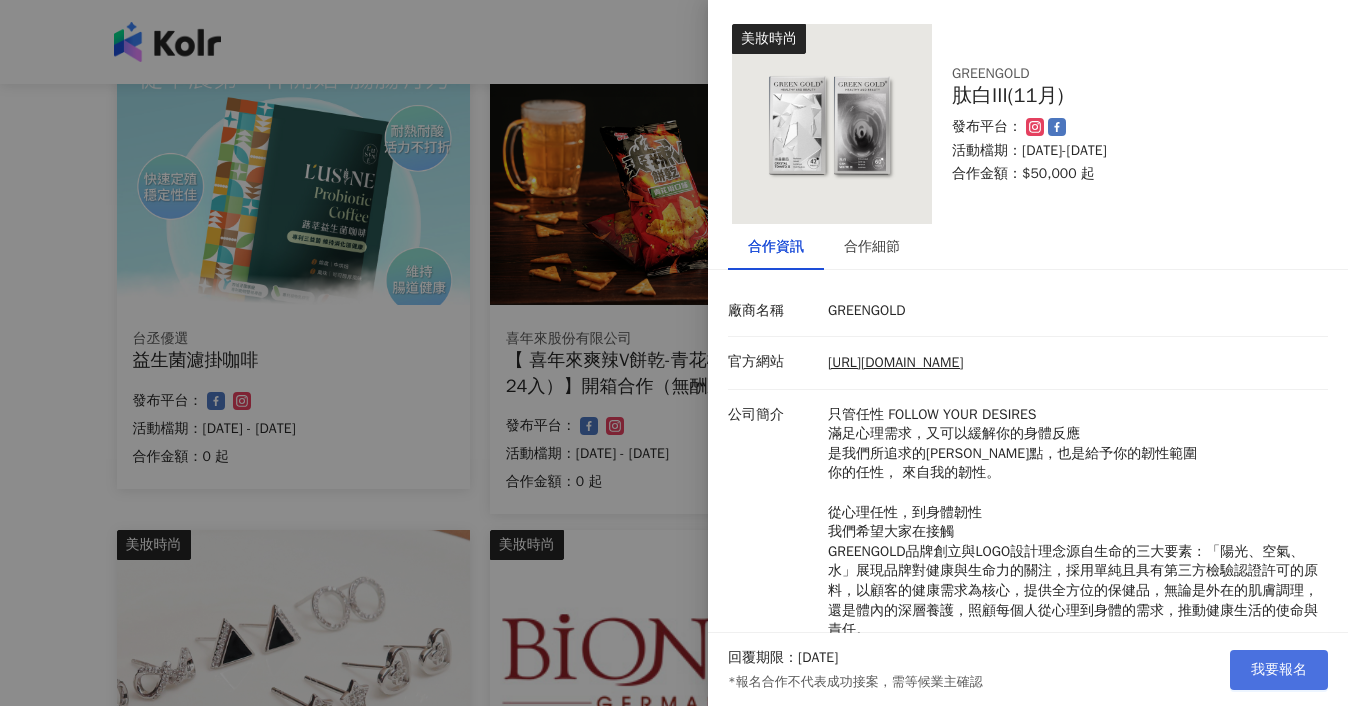 click on "我要報名" at bounding box center [1279, 670] 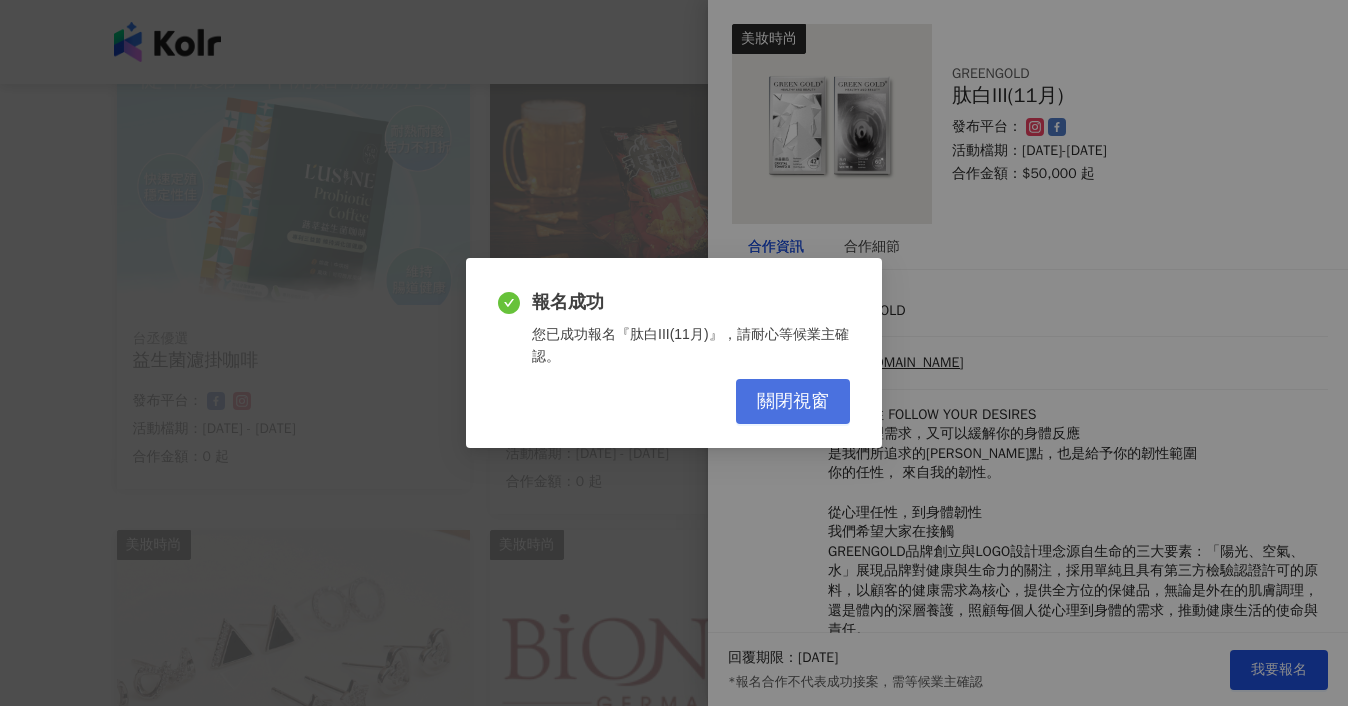 click on "關閉視窗" at bounding box center (793, 402) 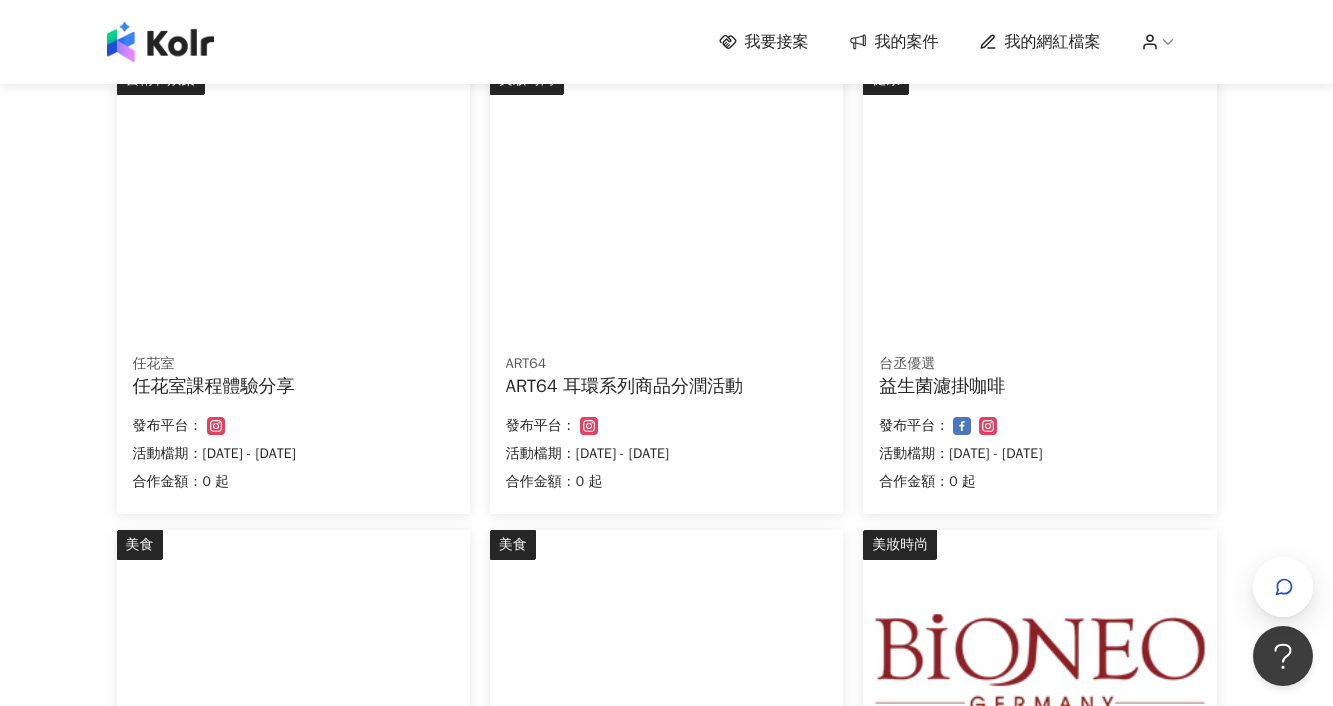 click on "ART64 ART64 耳環系列商品分潤活動 合作金額： 0 起 發布平台： 活動檔期：[DATE] - [DATE]" at bounding box center [666, 426] 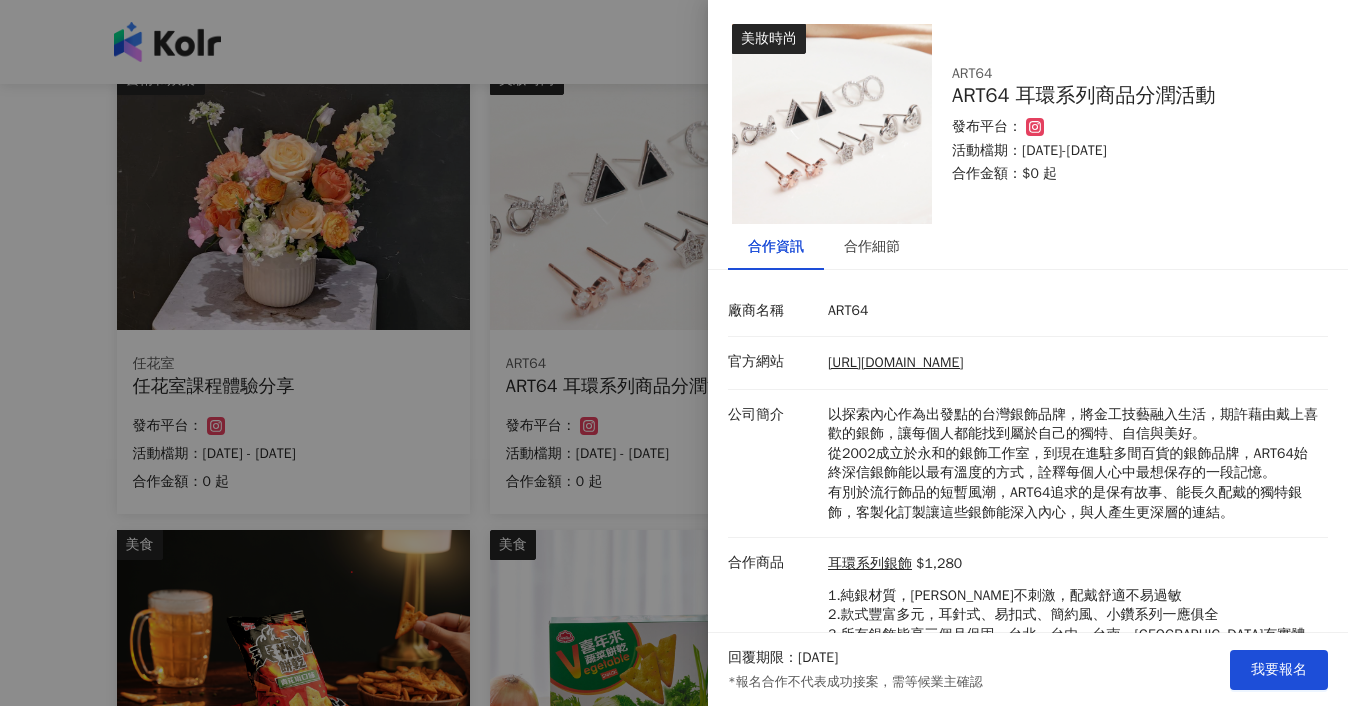 click at bounding box center (674, 353) 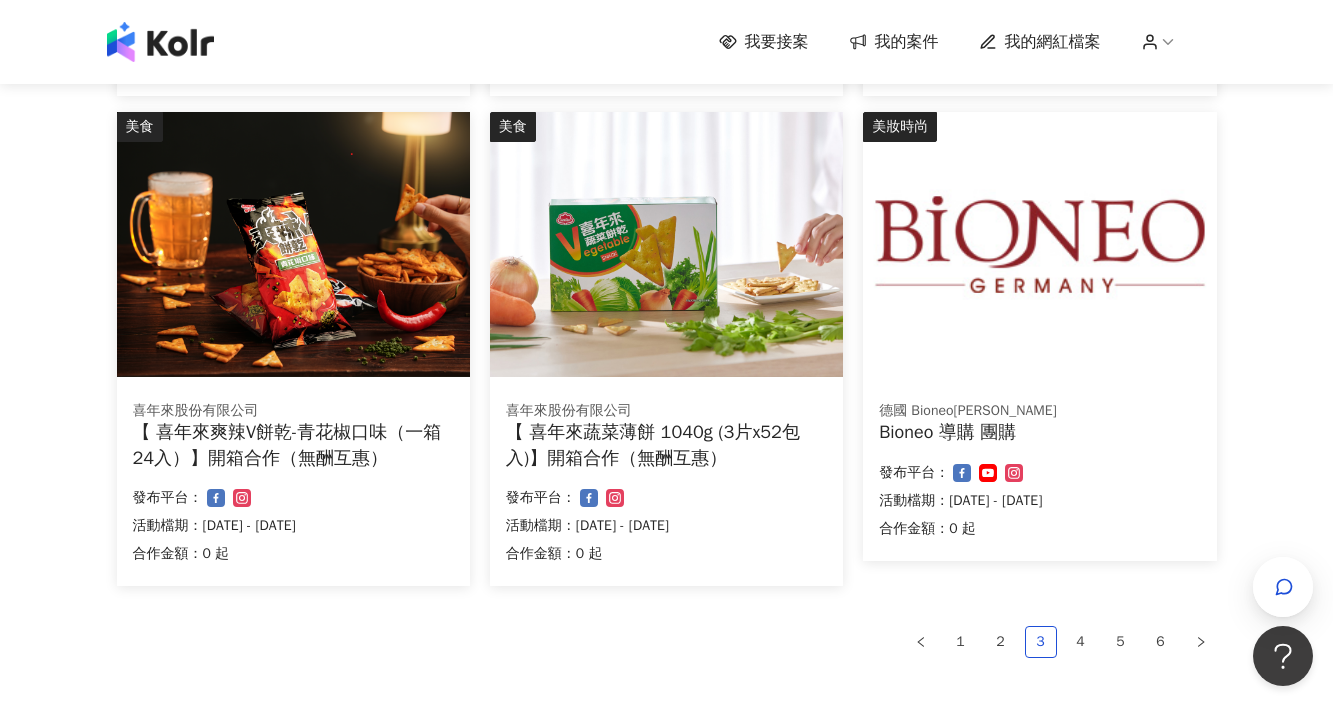 scroll, scrollTop: 1330, scrollLeft: 0, axis: vertical 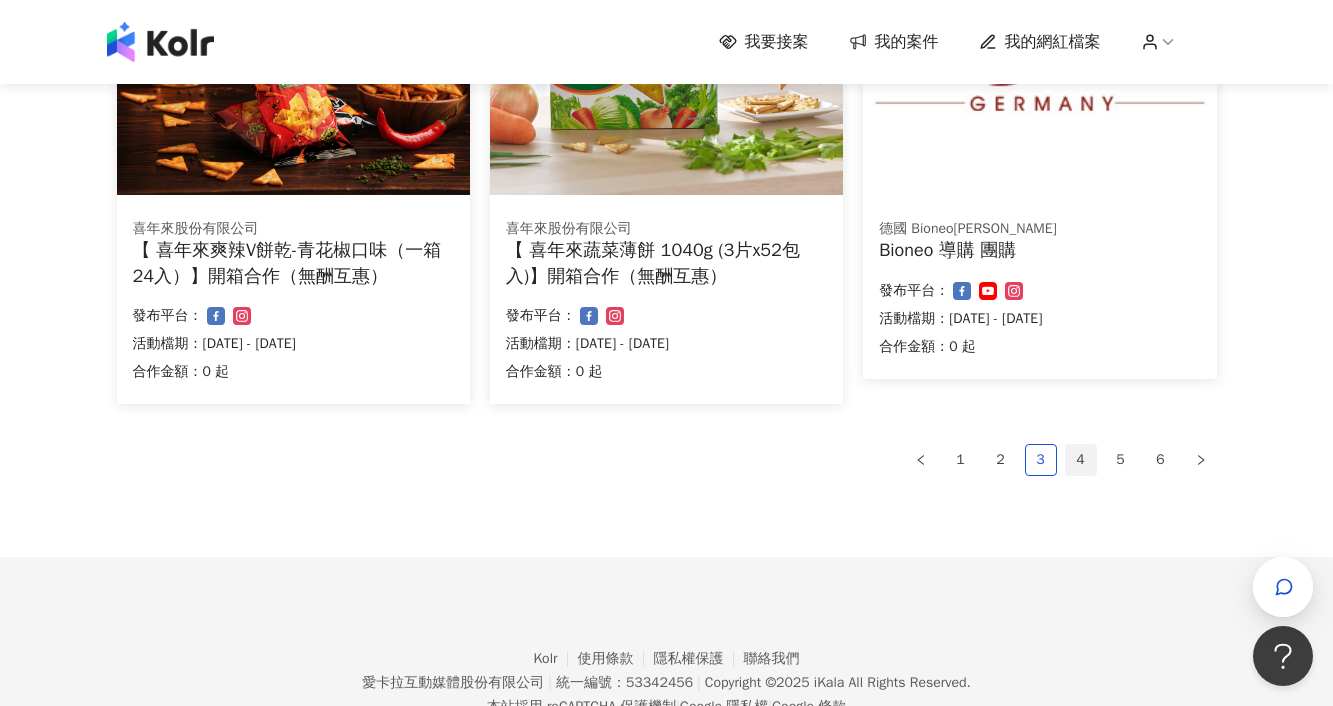 click on "4" at bounding box center (1081, 460) 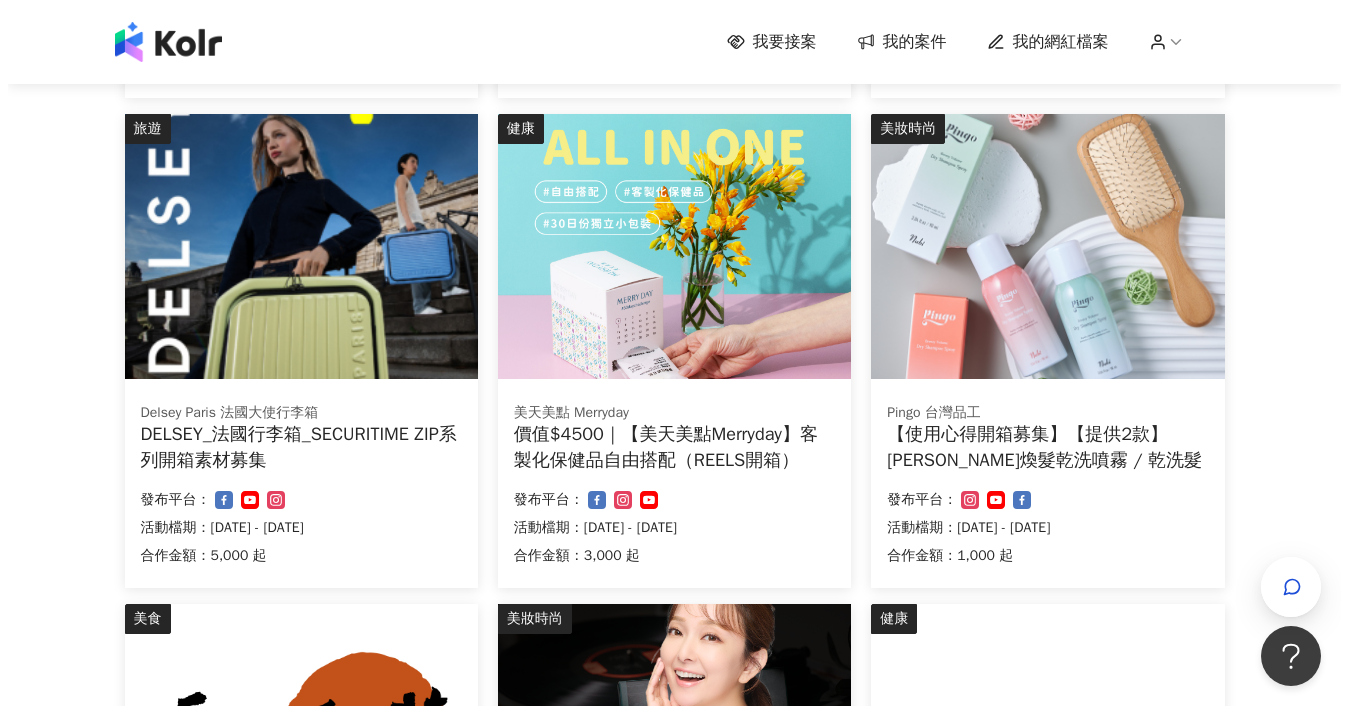 scroll, scrollTop: 655, scrollLeft: 0, axis: vertical 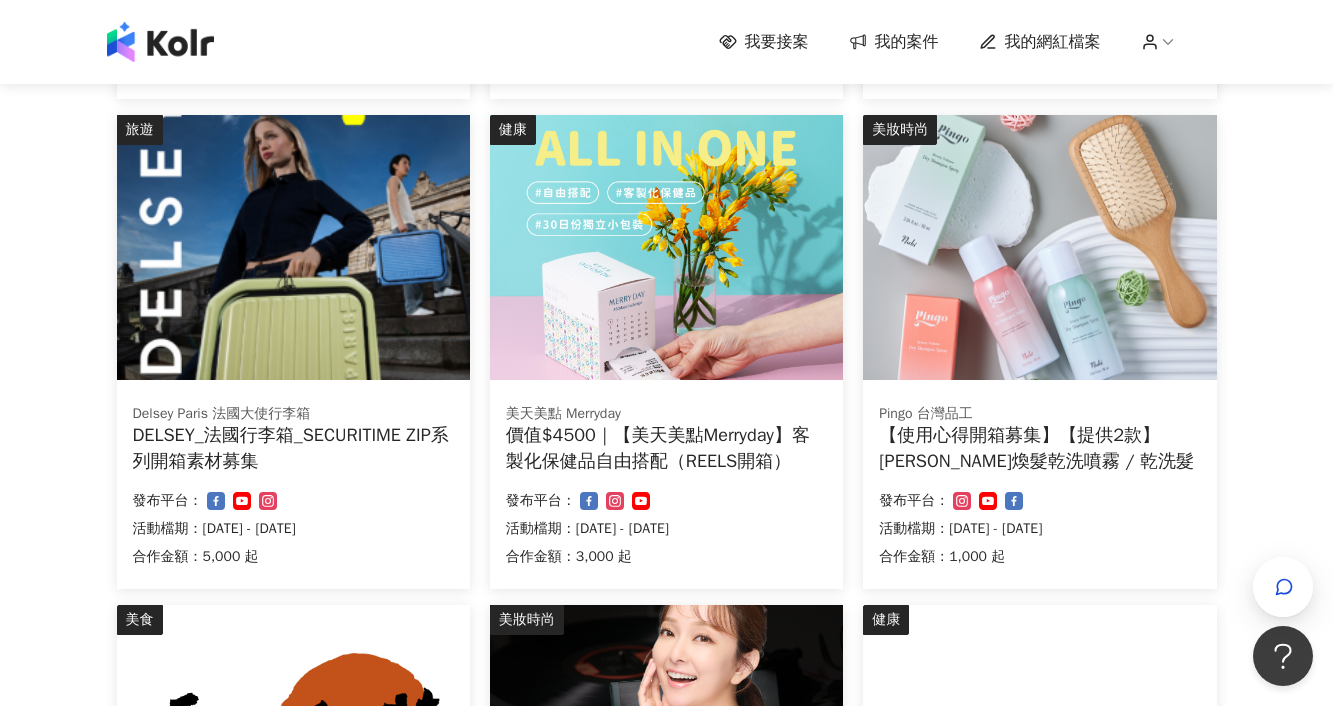 click on "DELSEY_法國行李箱_SECURITIME ZIP系列開箱素材募集" at bounding box center (293, 448) 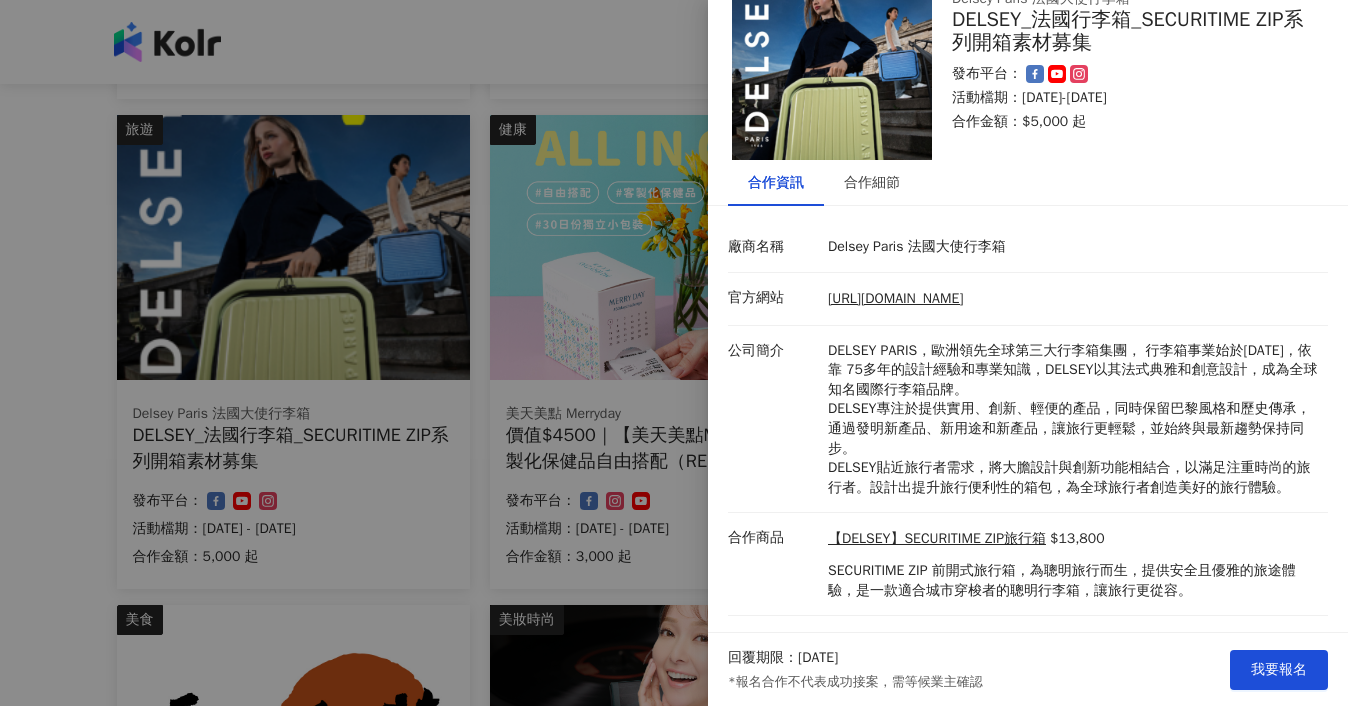 scroll, scrollTop: 98, scrollLeft: 0, axis: vertical 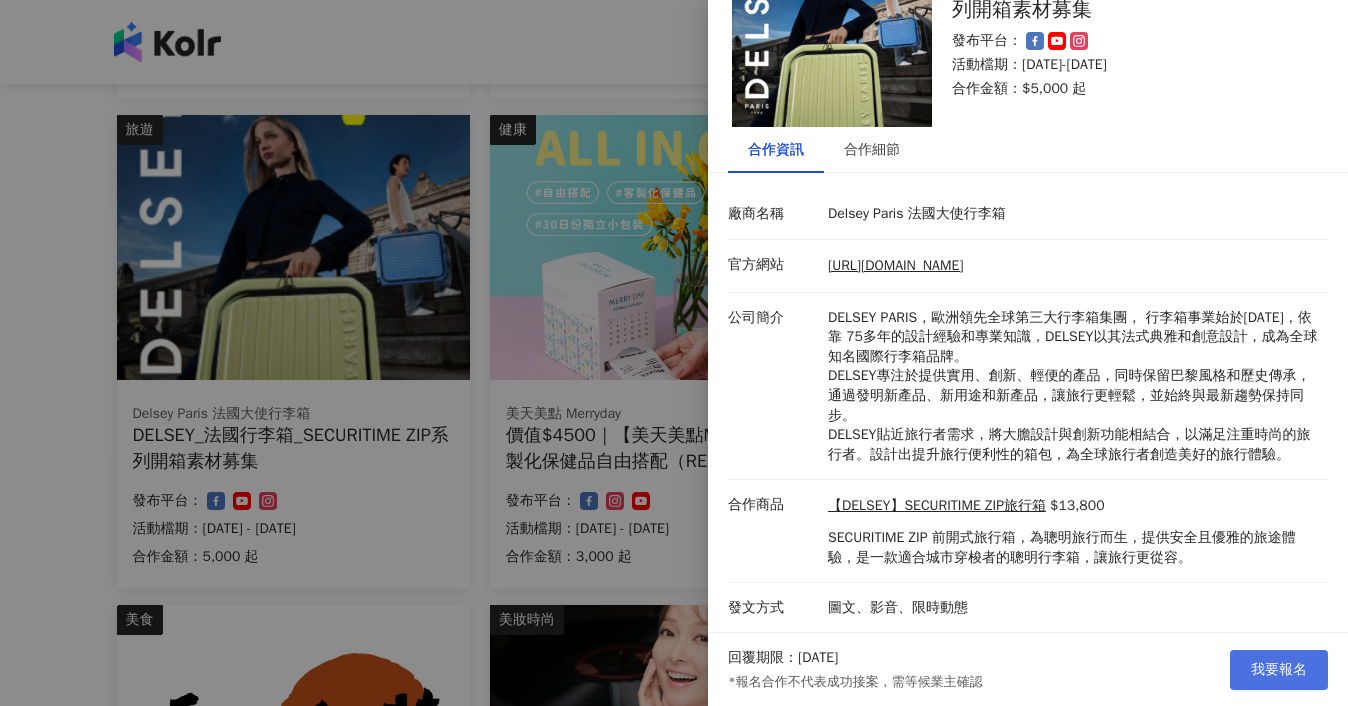 click on "我要報名" at bounding box center (1279, 670) 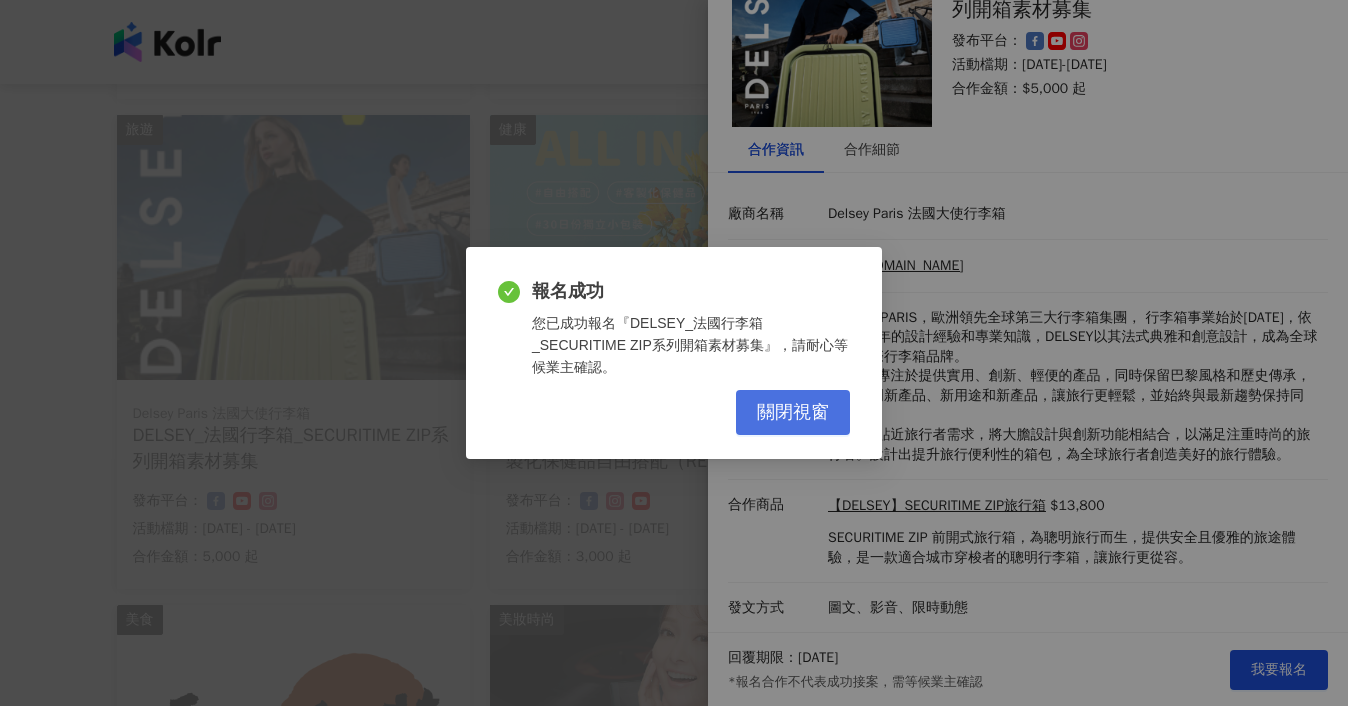 click on "關閉視窗" at bounding box center (793, 413) 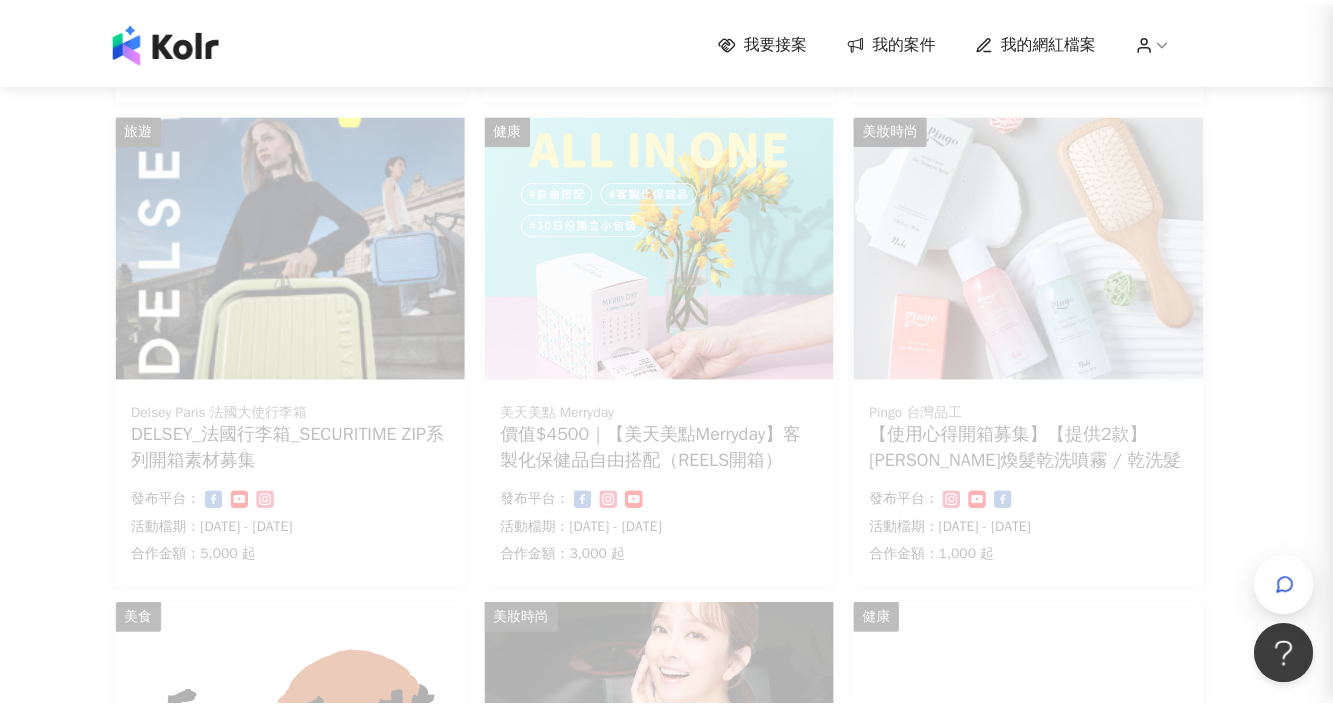 scroll, scrollTop: 0, scrollLeft: 0, axis: both 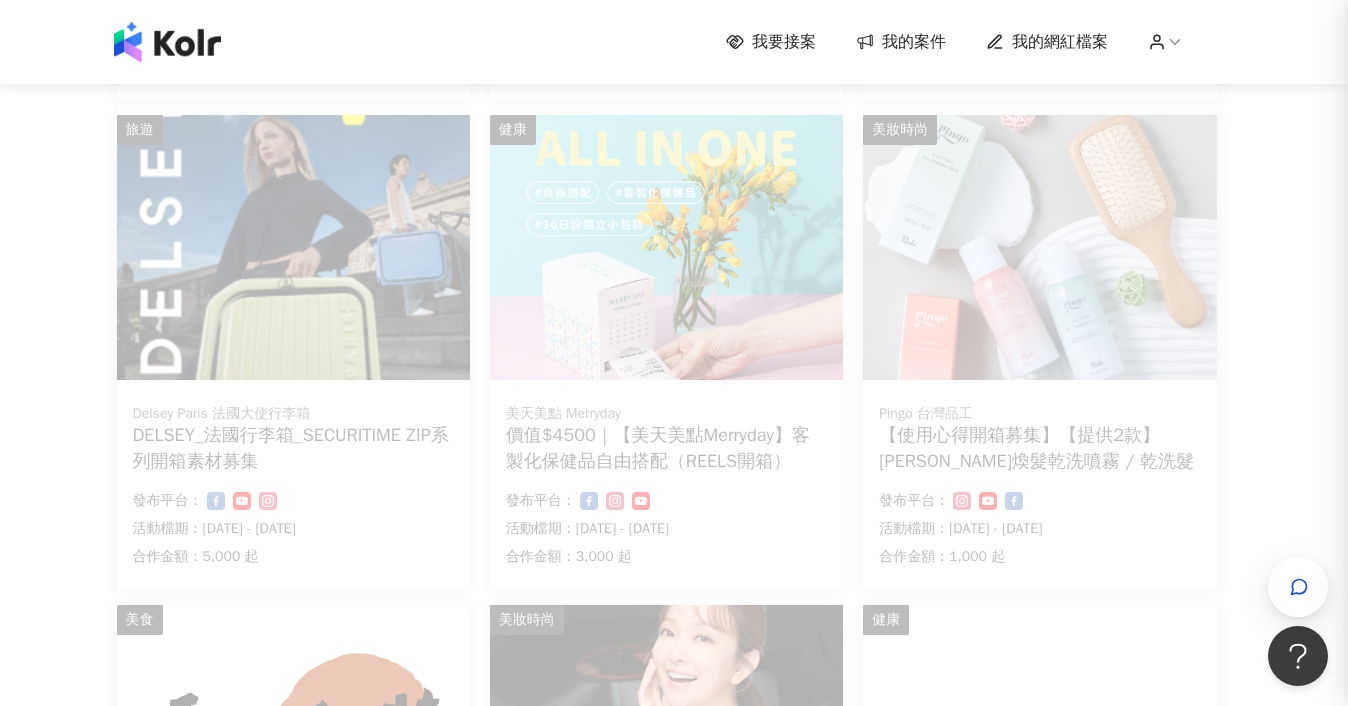 click at bounding box center (674, 353) 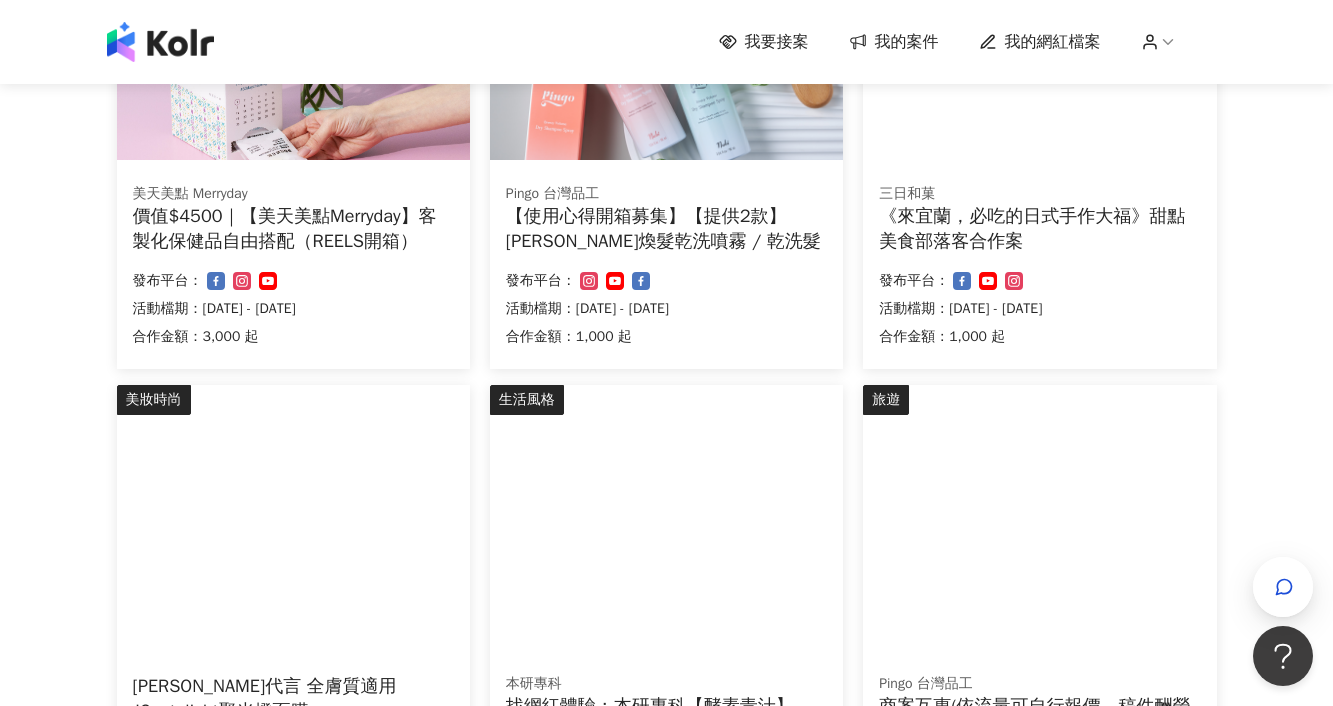 scroll, scrollTop: 1200, scrollLeft: 0, axis: vertical 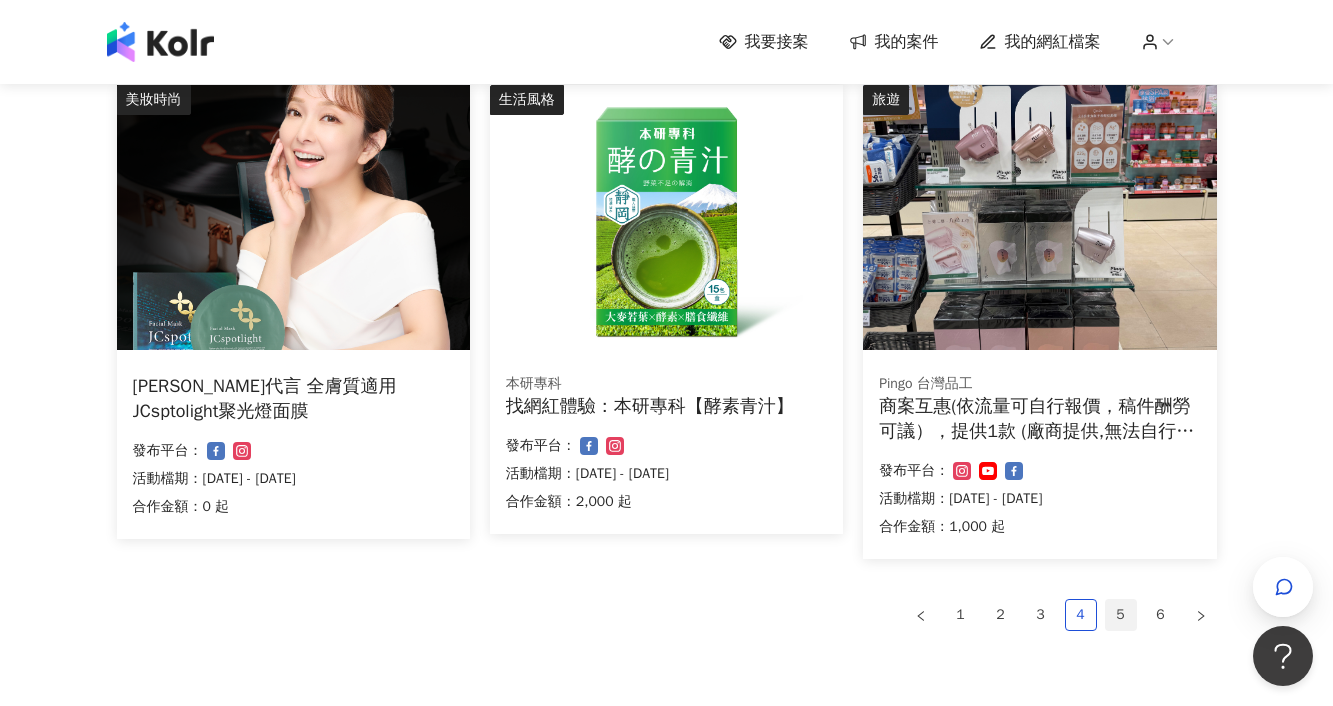 click on "5" at bounding box center (1121, 615) 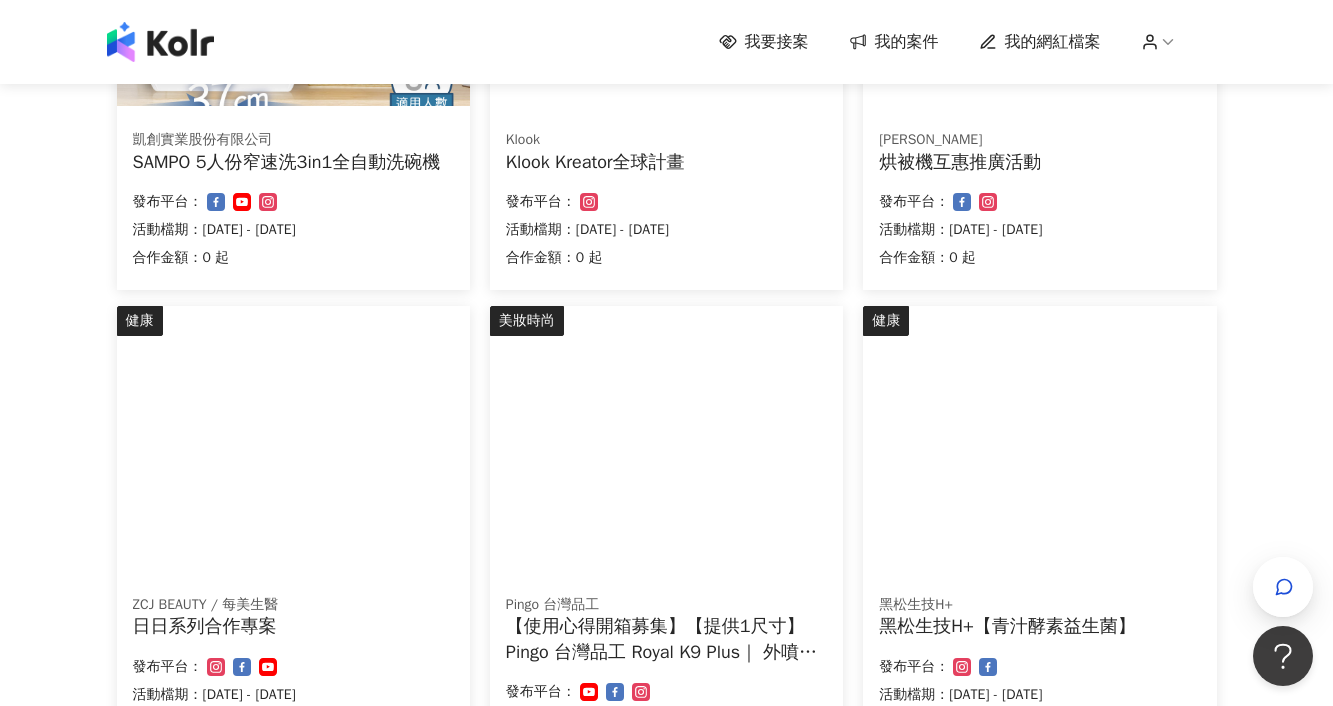 scroll, scrollTop: 1000, scrollLeft: 0, axis: vertical 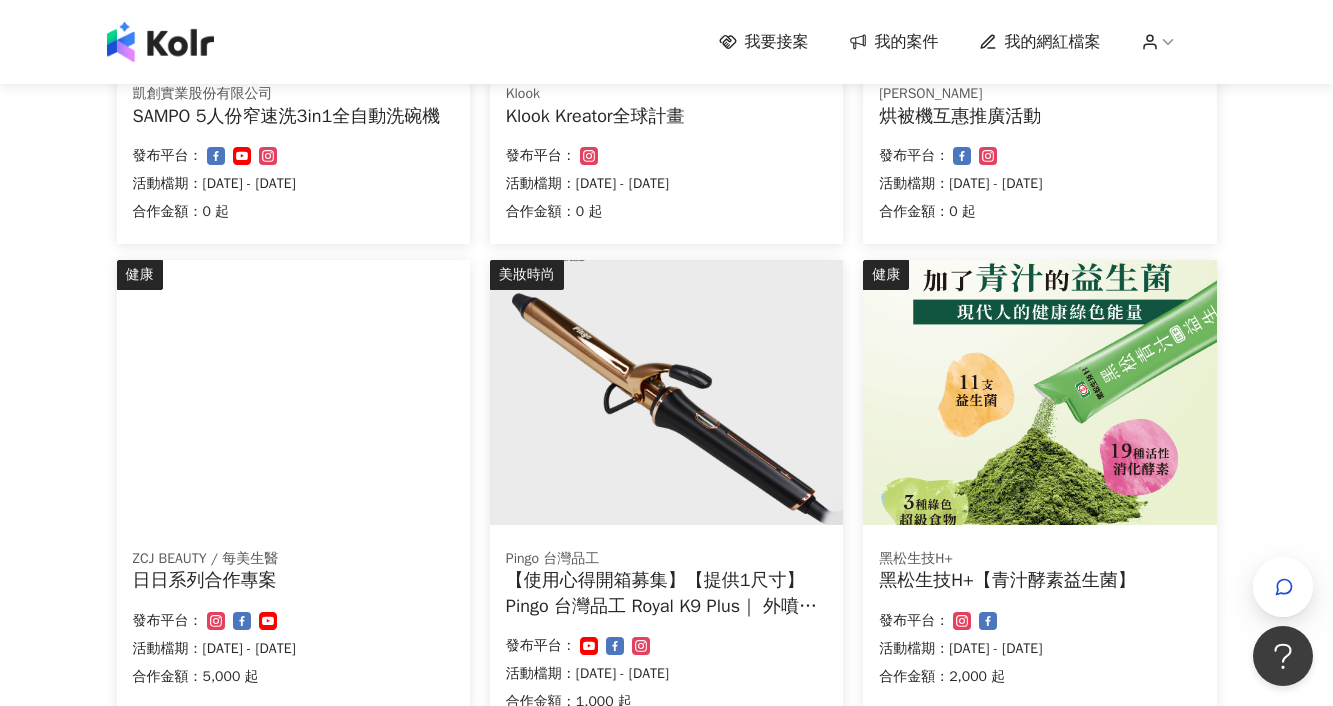 click at bounding box center [293, 392] 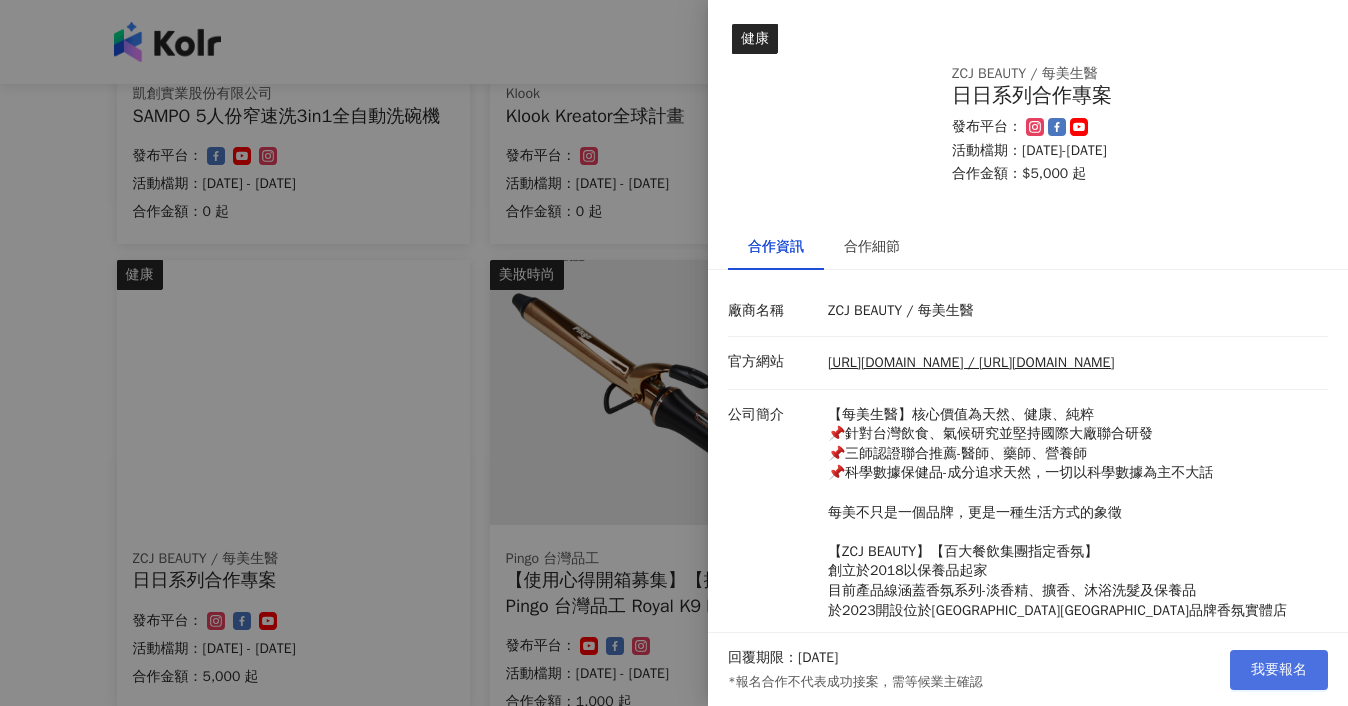 click on "我要報名" at bounding box center (1279, 670) 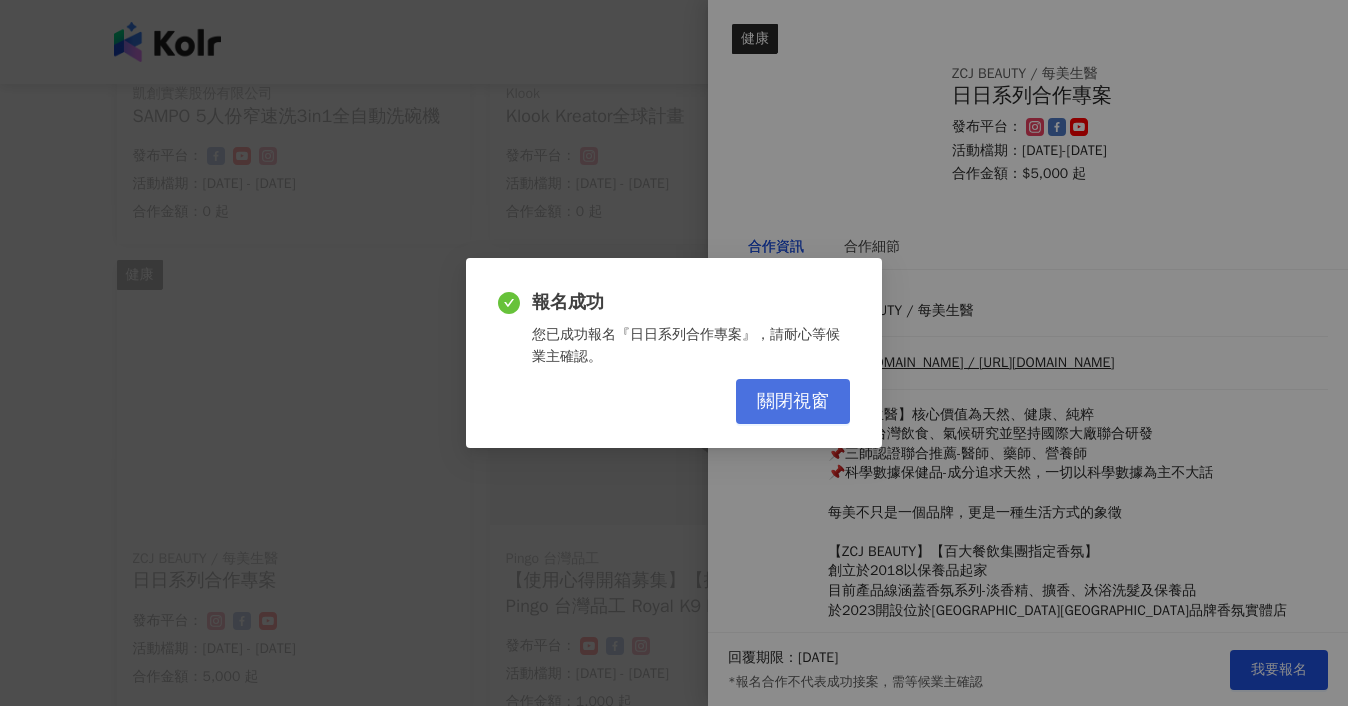 click on "關閉視窗" at bounding box center (793, 402) 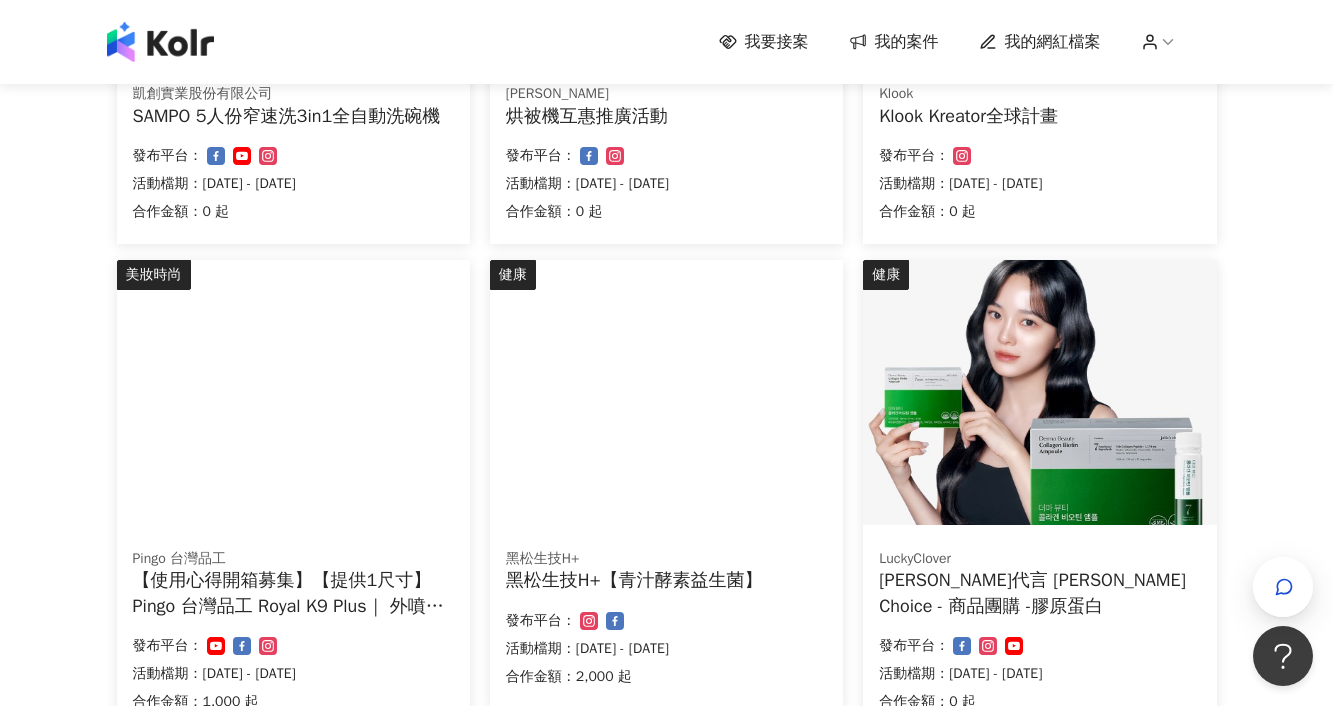 click on "健康 黑松生技H+ 黑松生技H+【青汁酵素益生菌】 合作金額： 2,000 起 發布平台： 活動檔期：[DATE] - [DATE]" at bounding box center [666, 484] 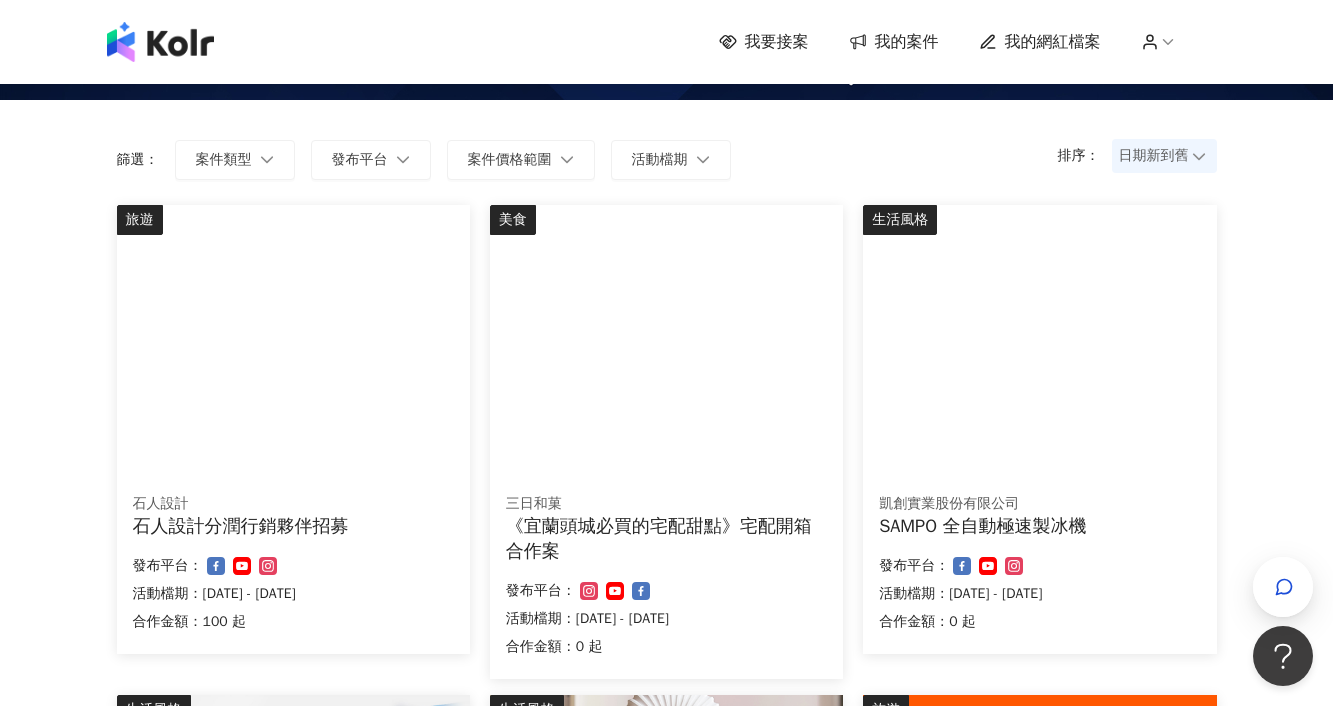 scroll, scrollTop: 0, scrollLeft: 0, axis: both 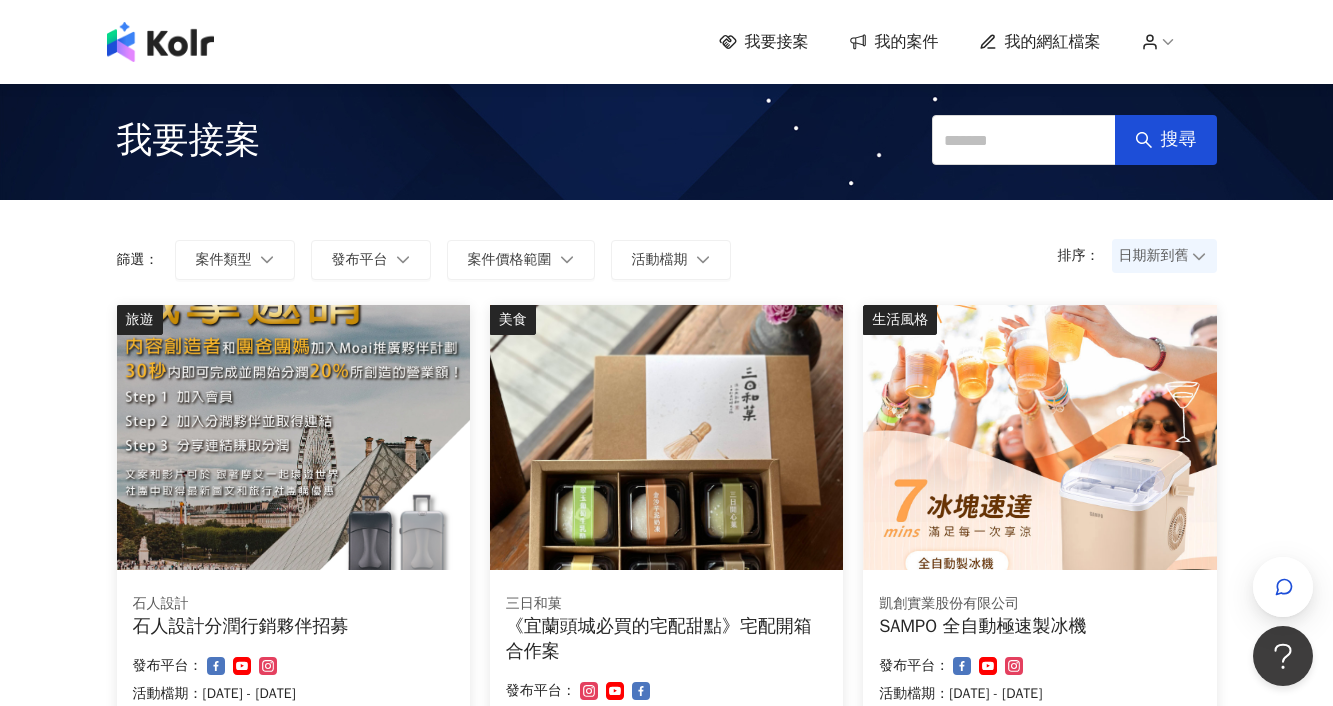 click on "我要接案" at bounding box center (189, 140) 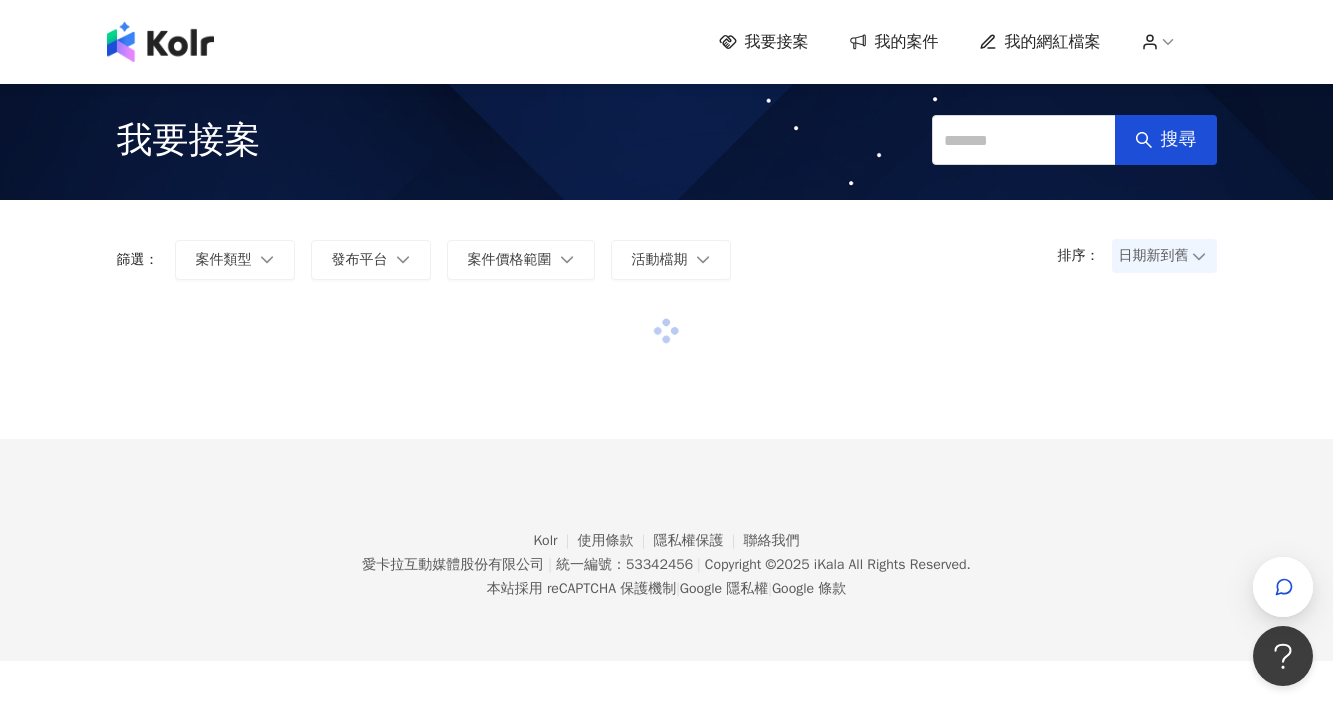click on "我的案件" at bounding box center (907, 42) 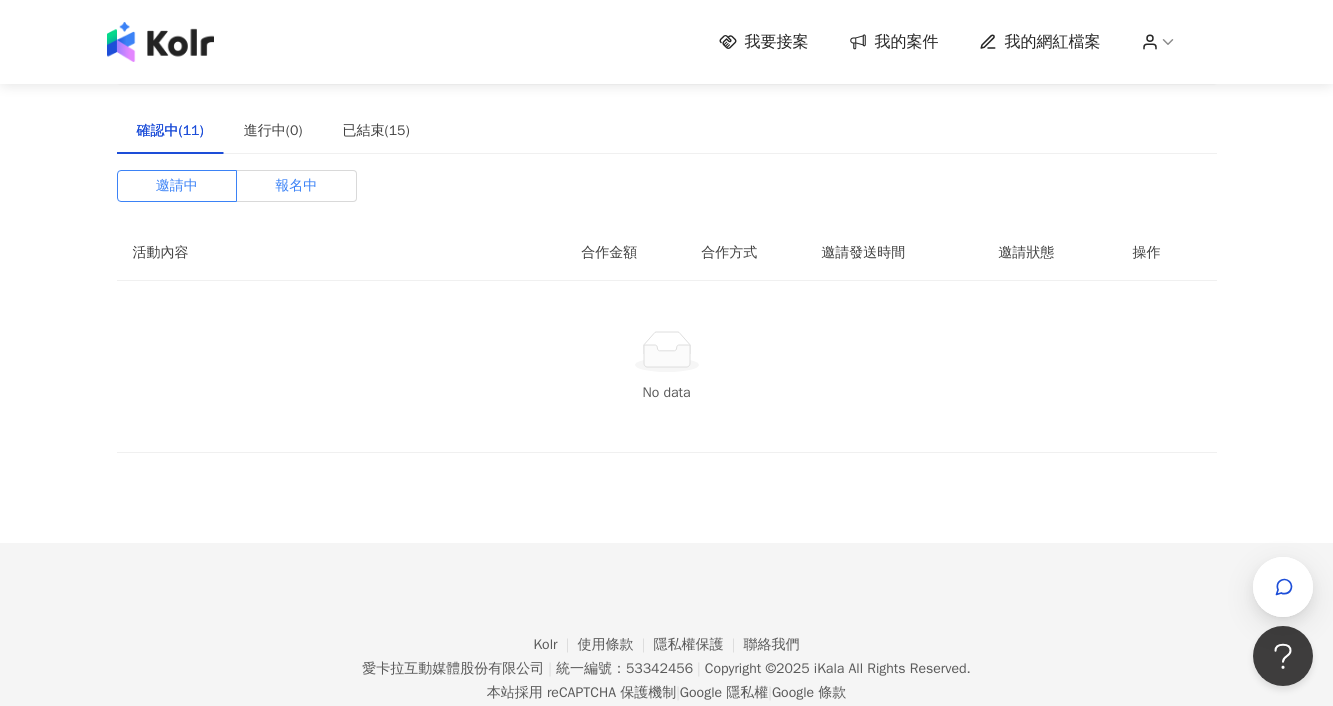 click on "報名中" at bounding box center (296, 186) 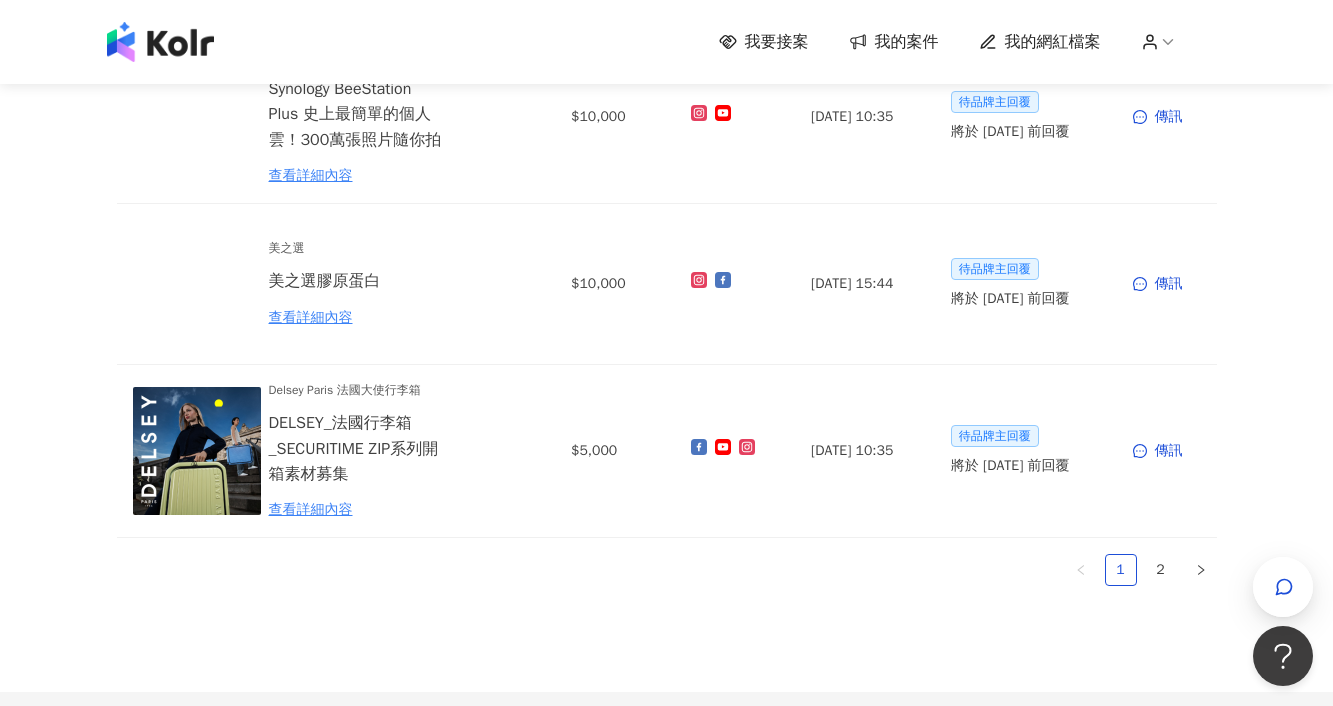scroll, scrollTop: 1400, scrollLeft: 0, axis: vertical 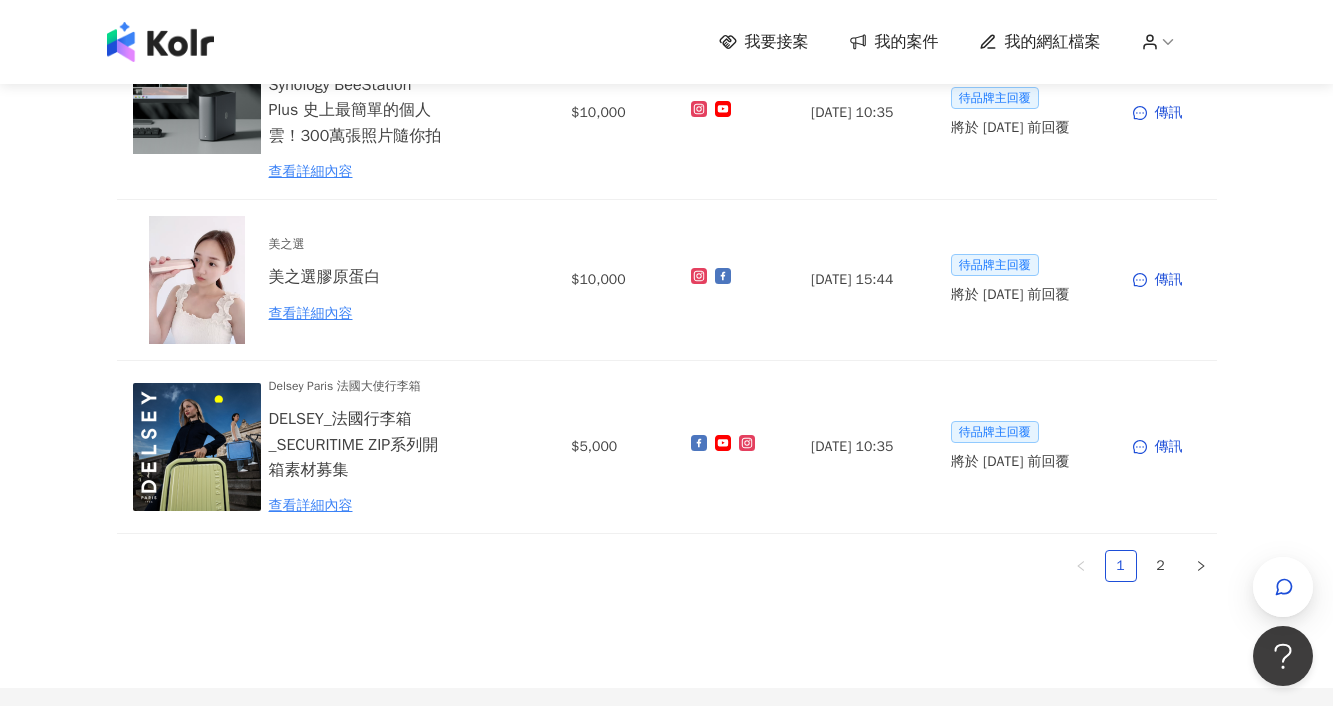 click at bounding box center (160, 42) 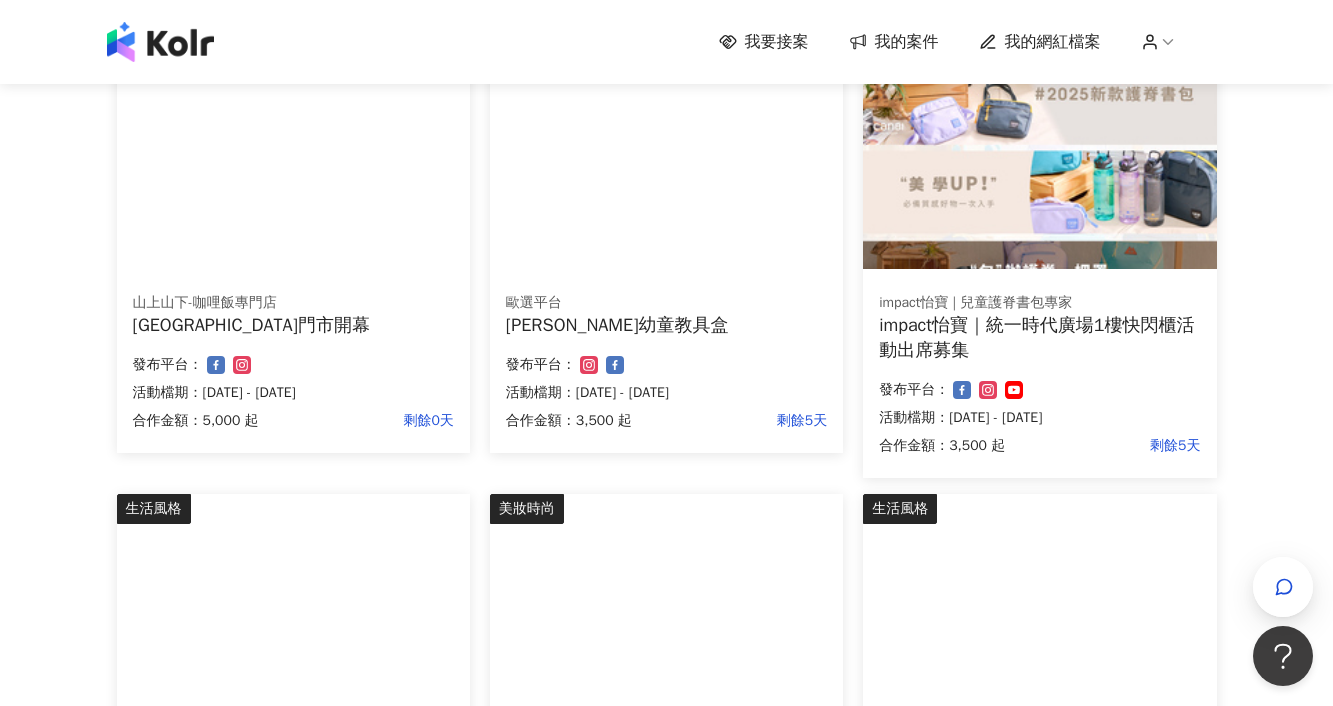 scroll, scrollTop: 500, scrollLeft: 0, axis: vertical 